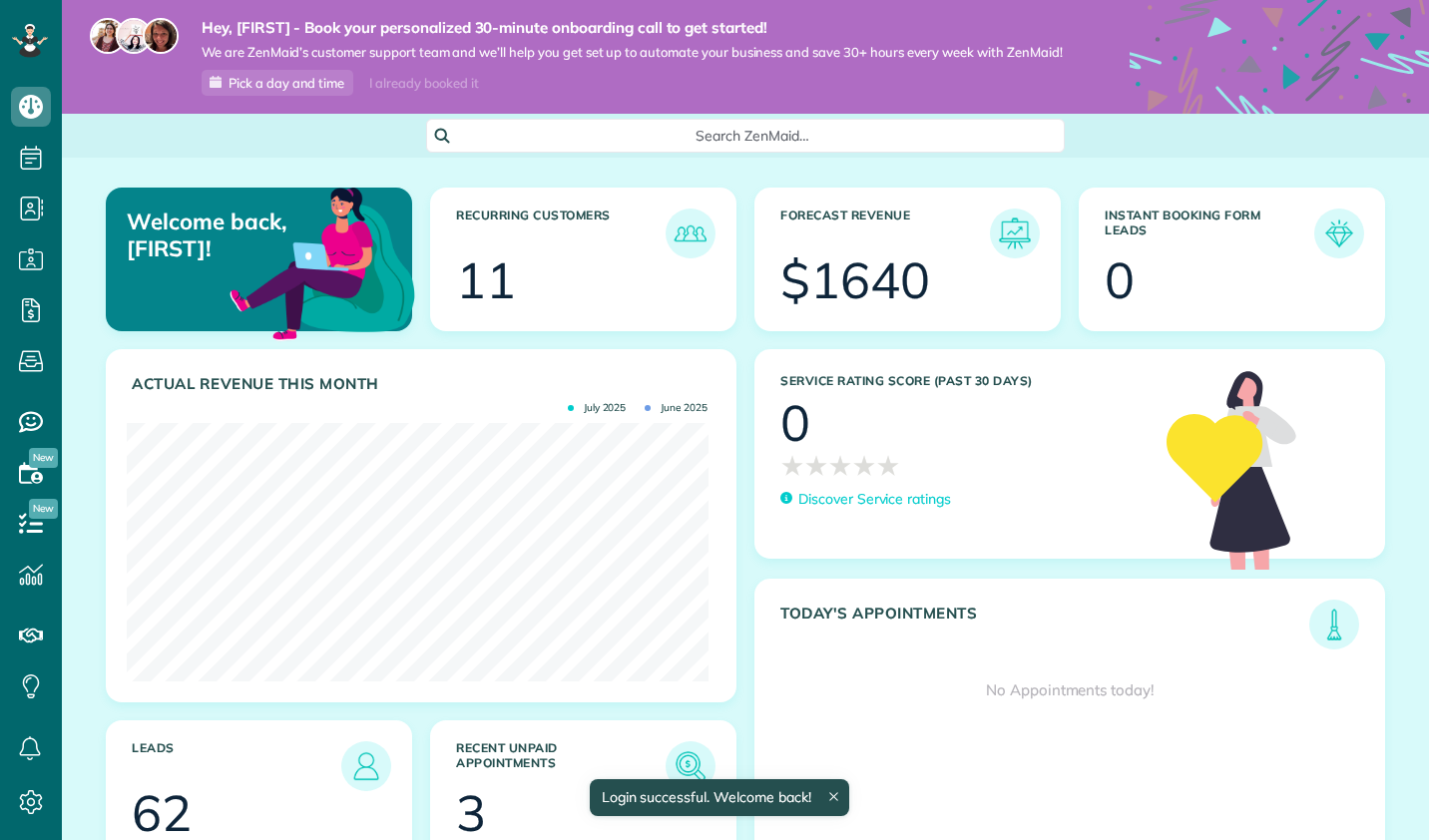 scroll, scrollTop: 0, scrollLeft: 0, axis: both 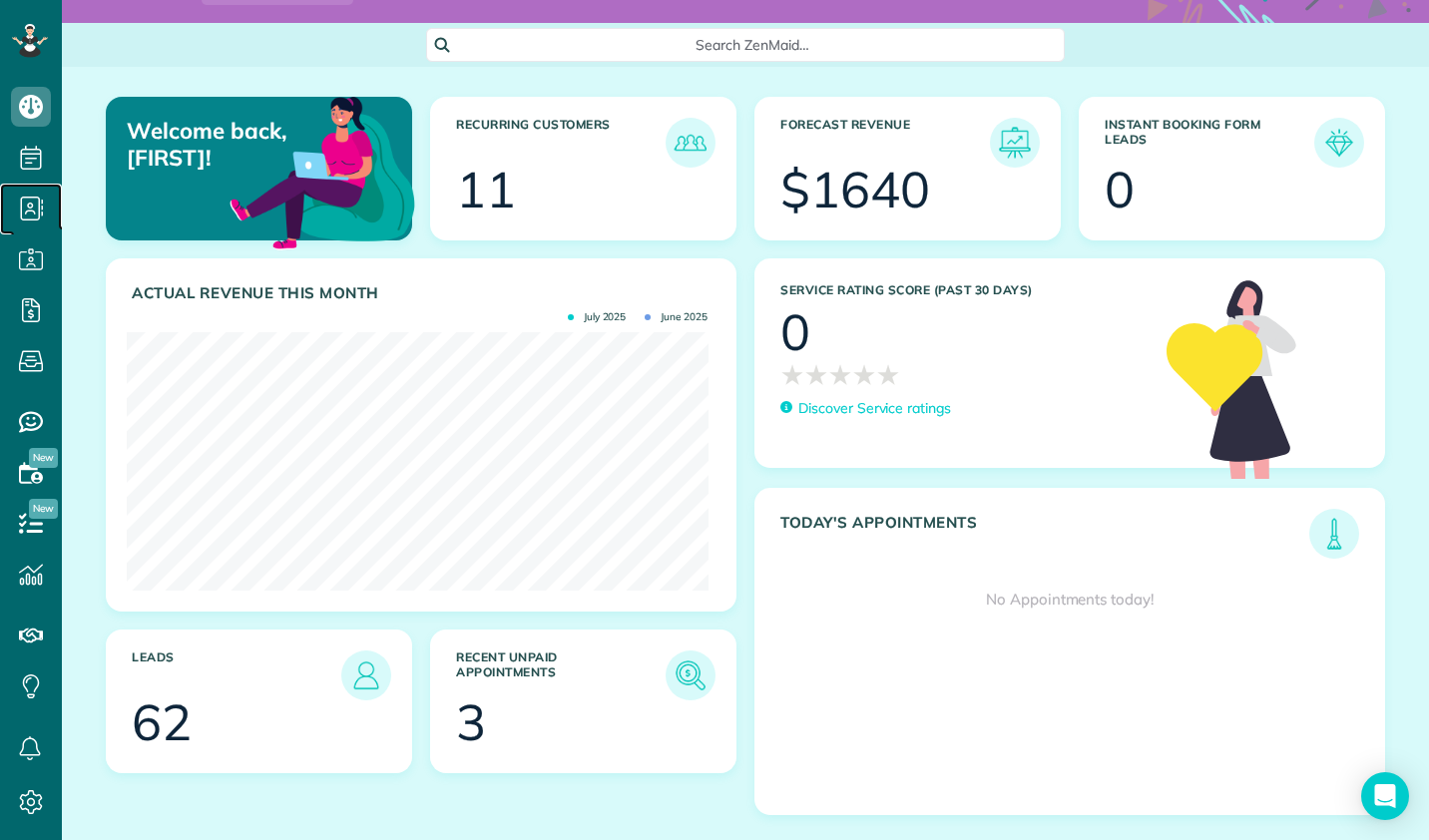 click 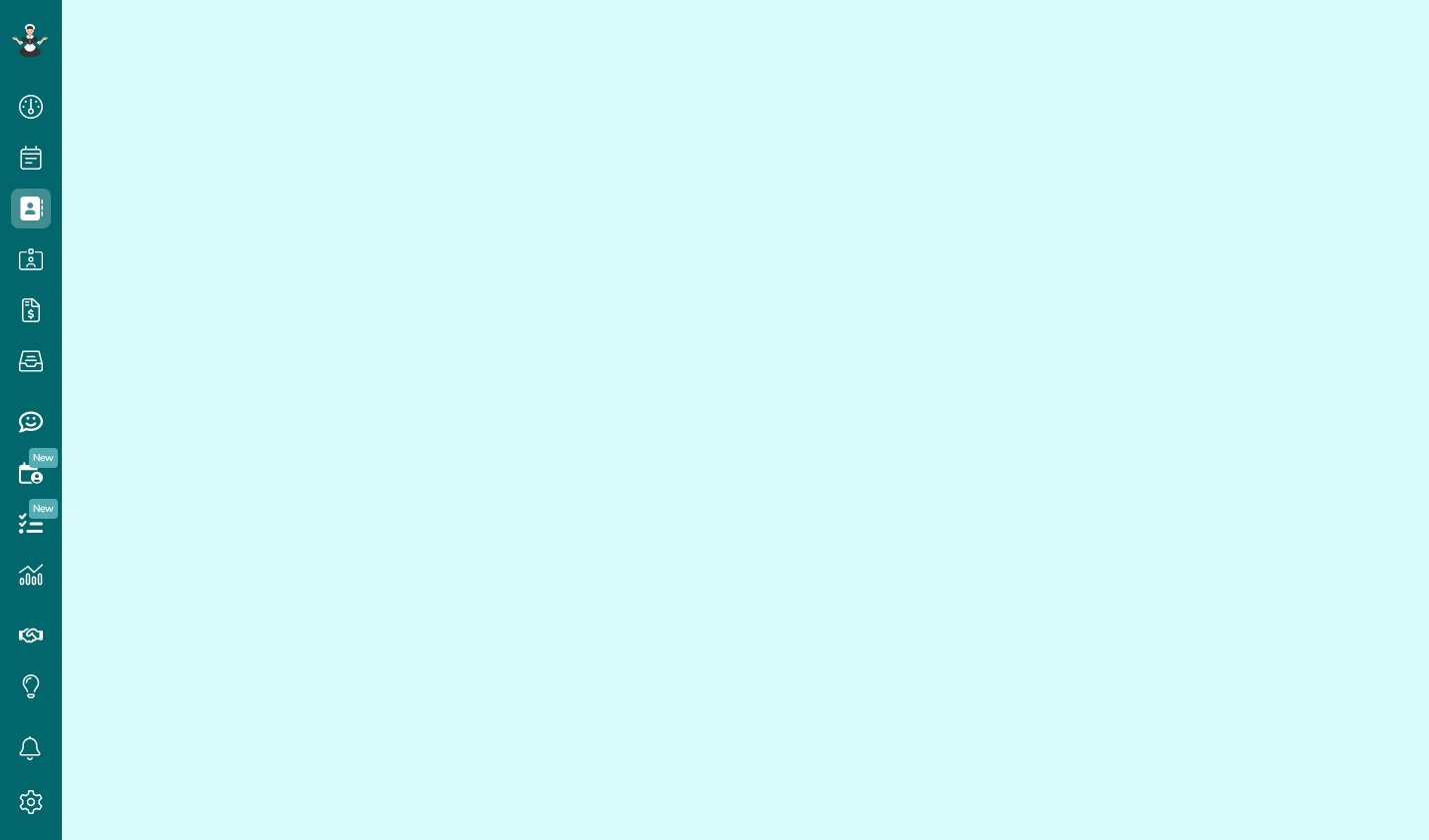 scroll, scrollTop: 0, scrollLeft: 0, axis: both 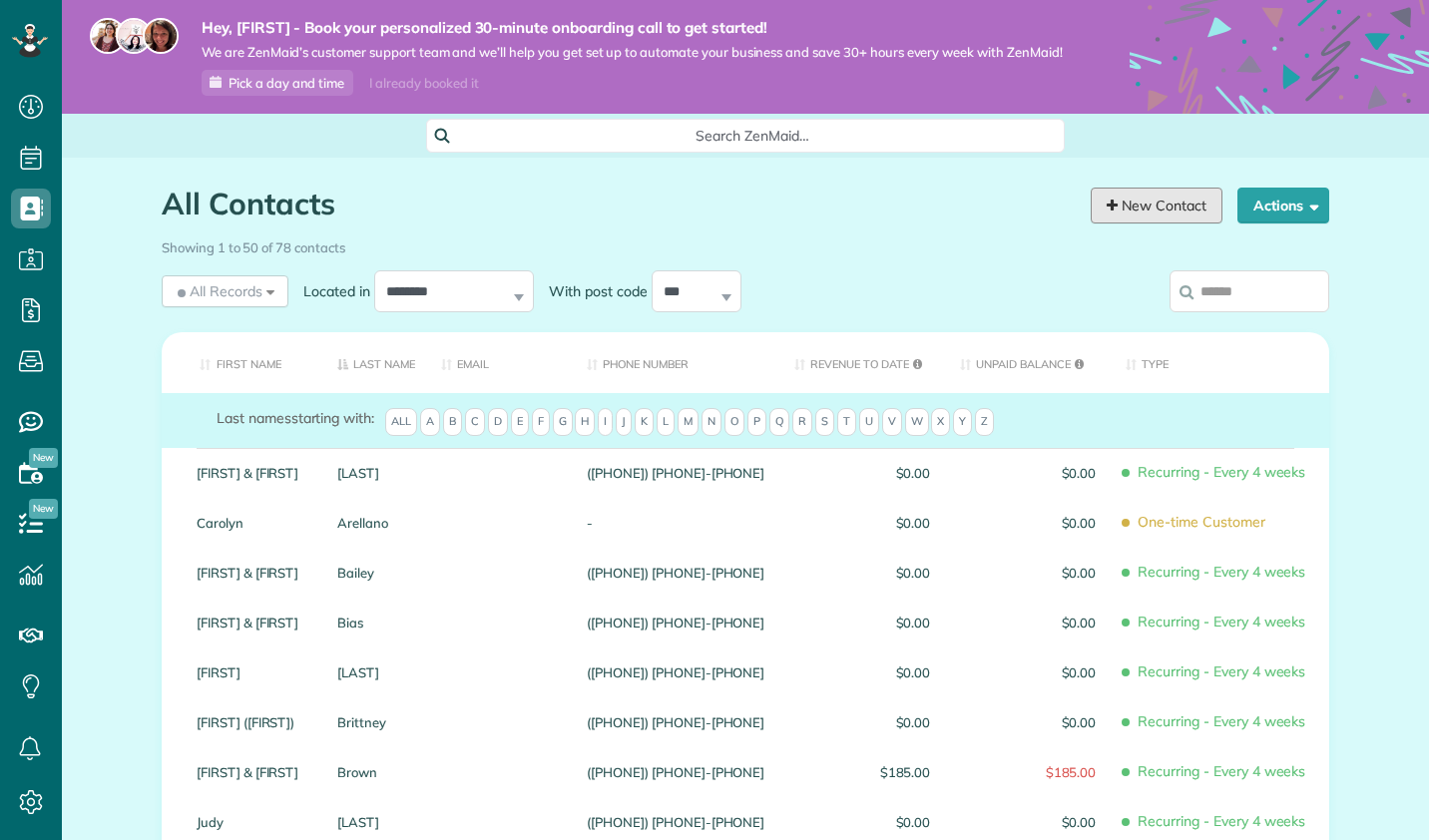 click on "New Contact" at bounding box center (1157, 206) 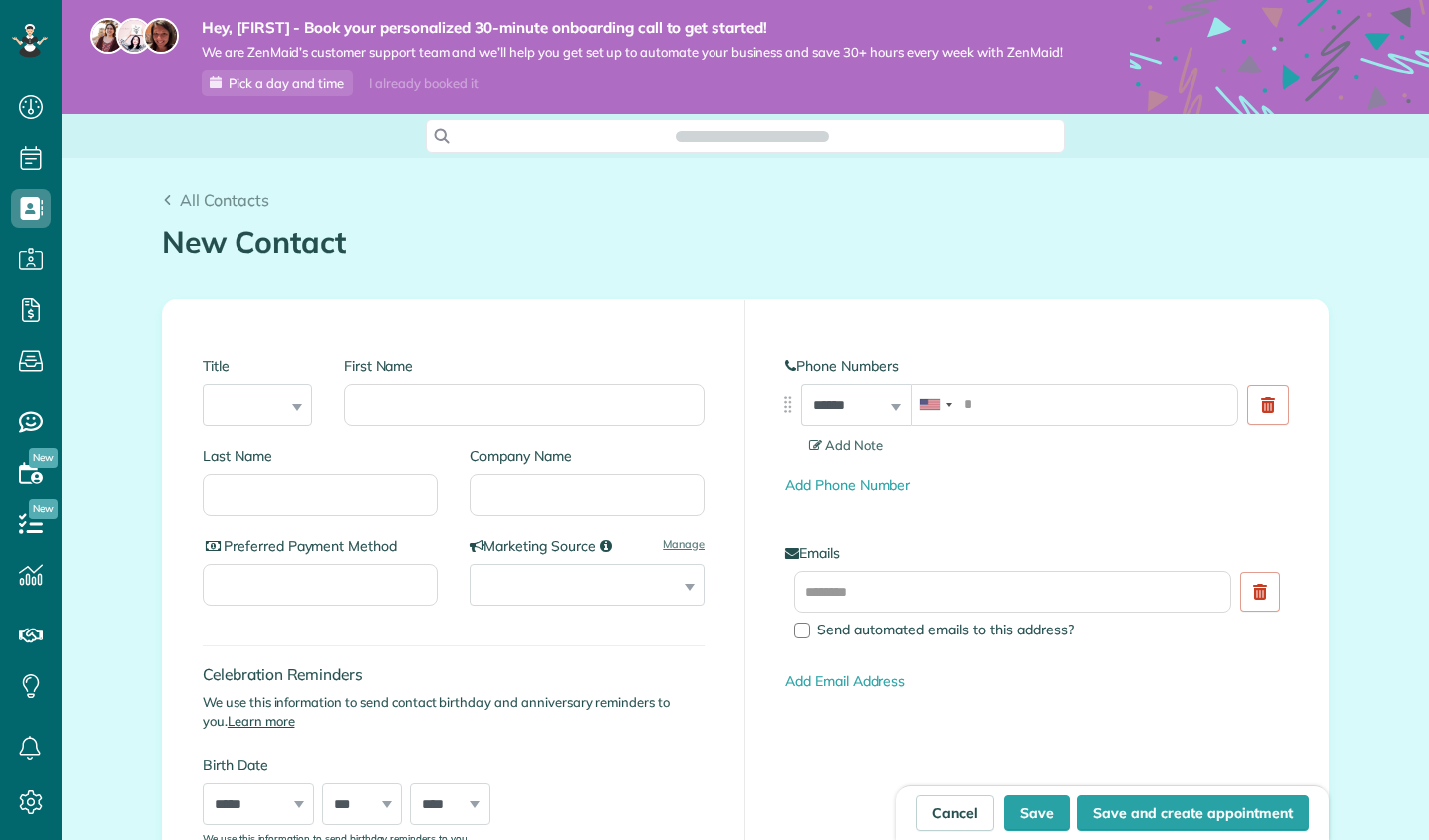 scroll, scrollTop: 0, scrollLeft: 0, axis: both 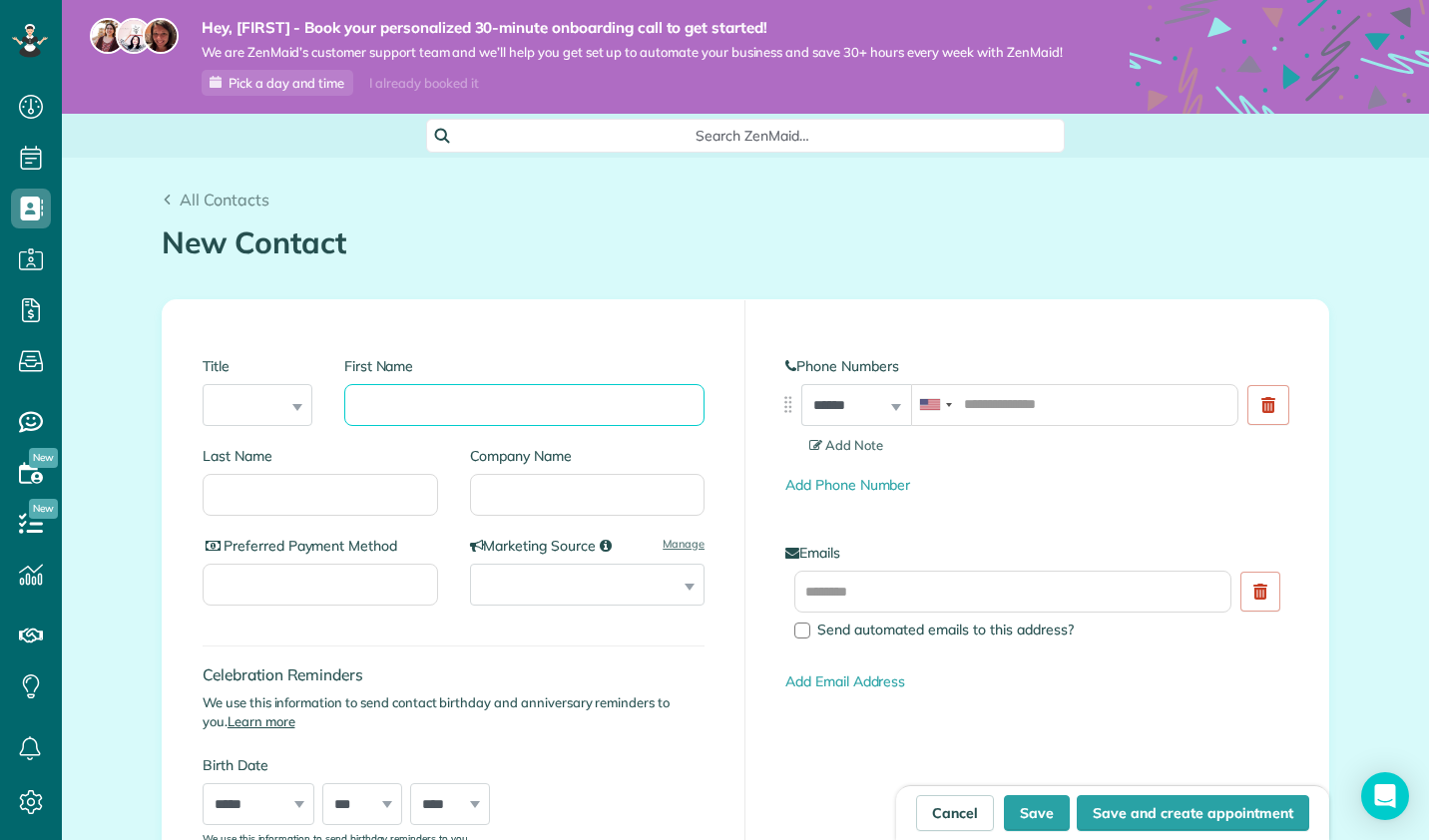 click on "First Name" at bounding box center (524, 405) 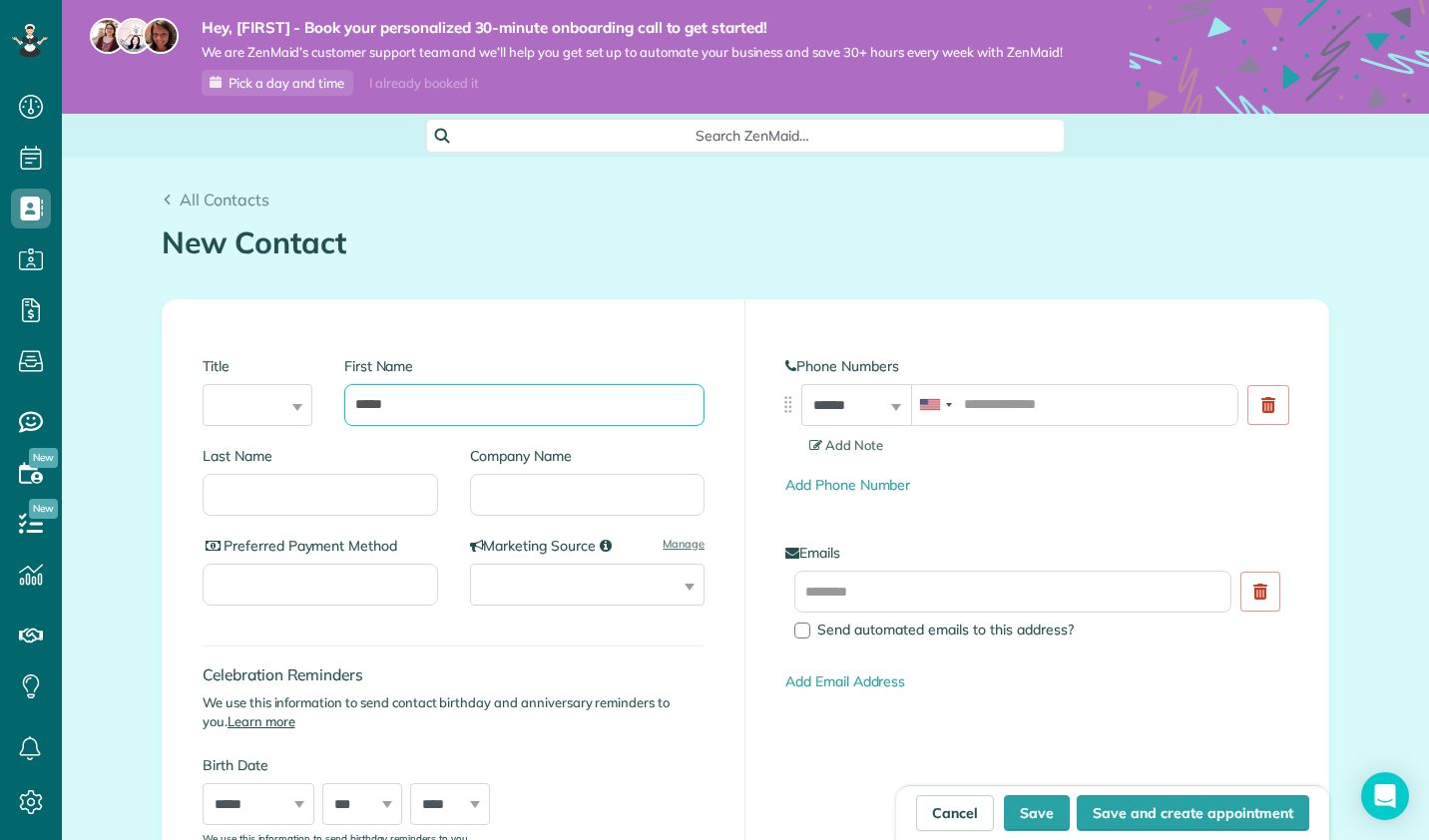 type on "****" 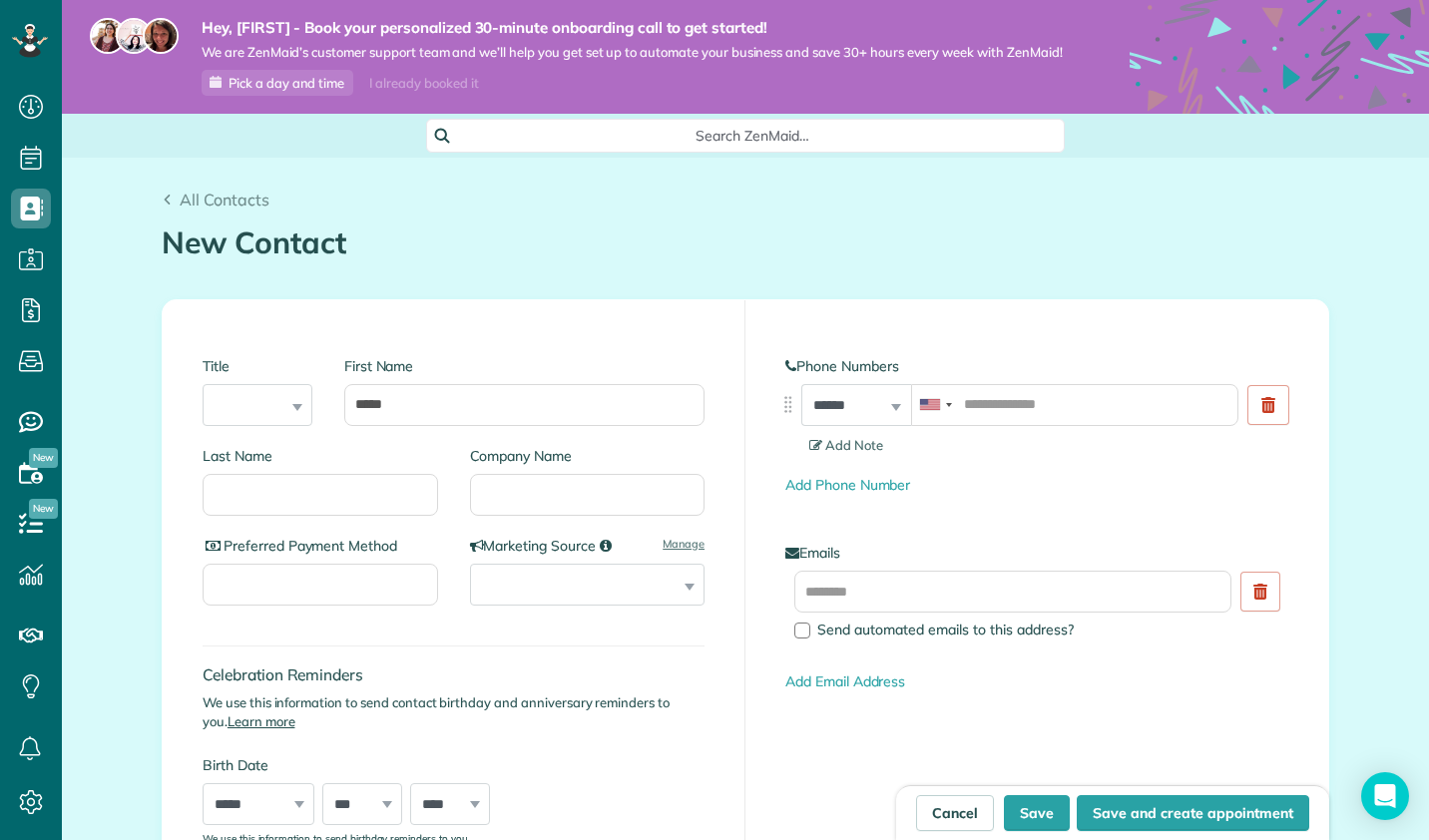 click on "New Contact" at bounding box center [745, 242] 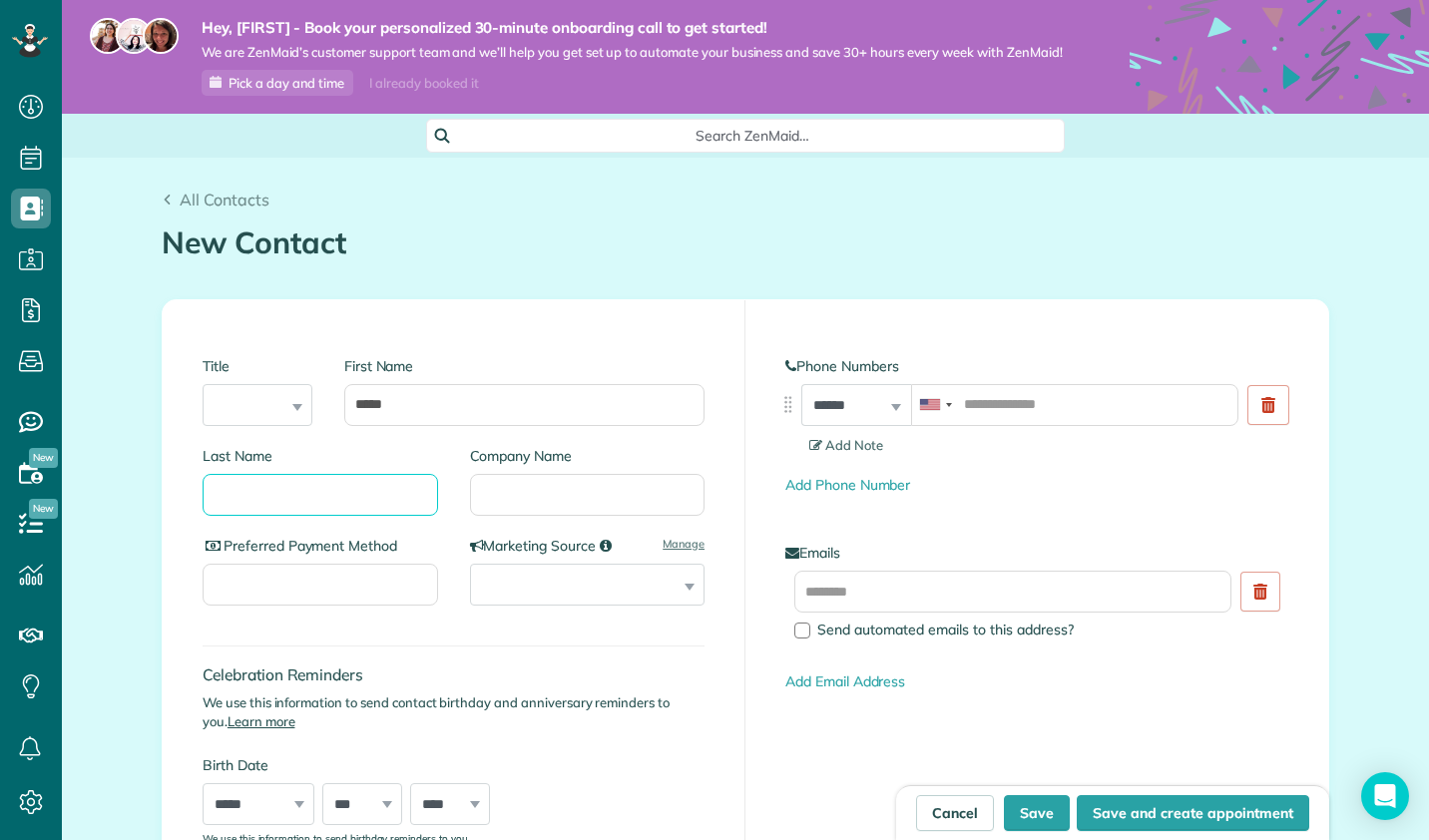 click on "Last Name" at bounding box center (320, 495) 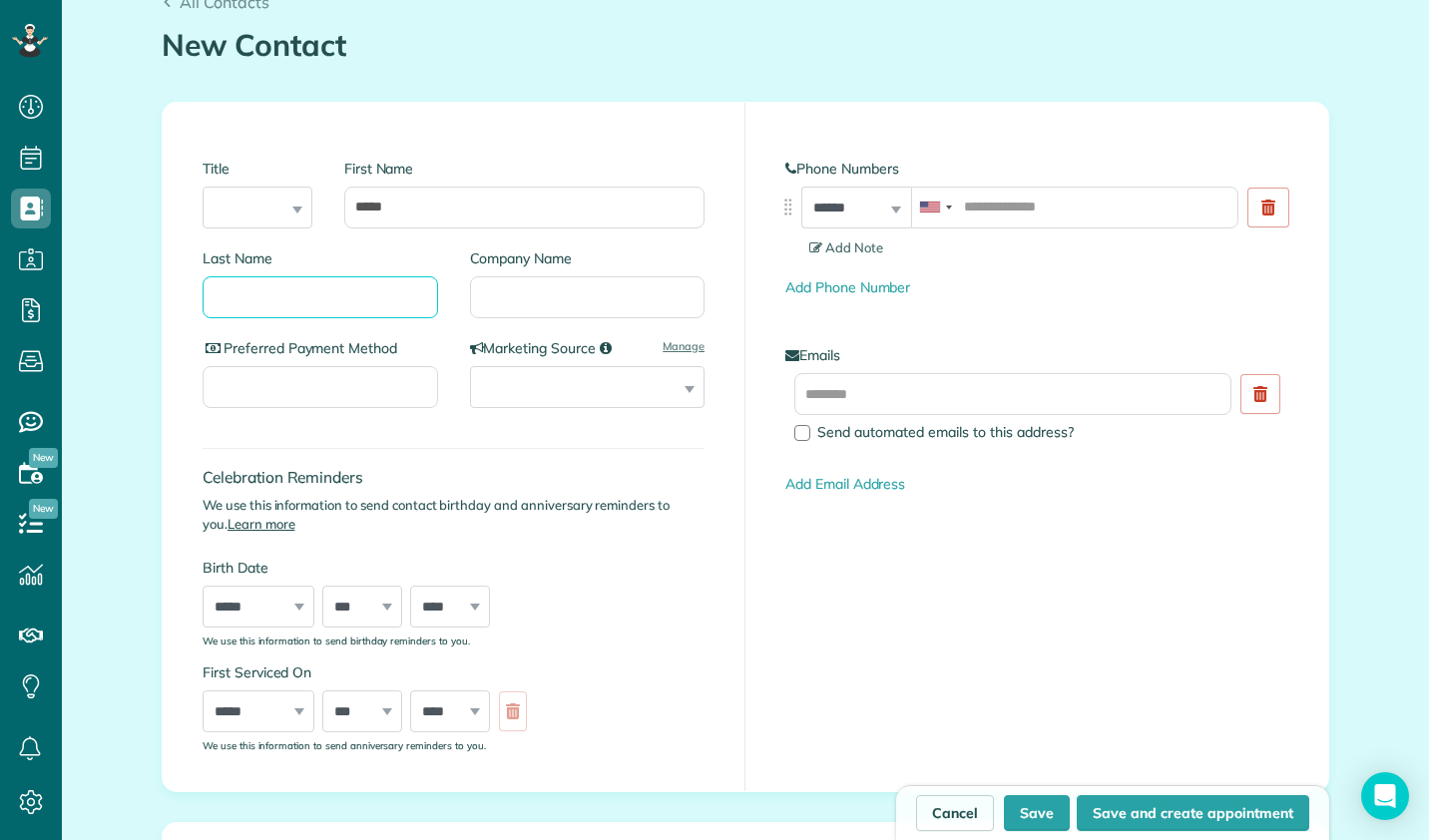 scroll, scrollTop: 210, scrollLeft: 0, axis: vertical 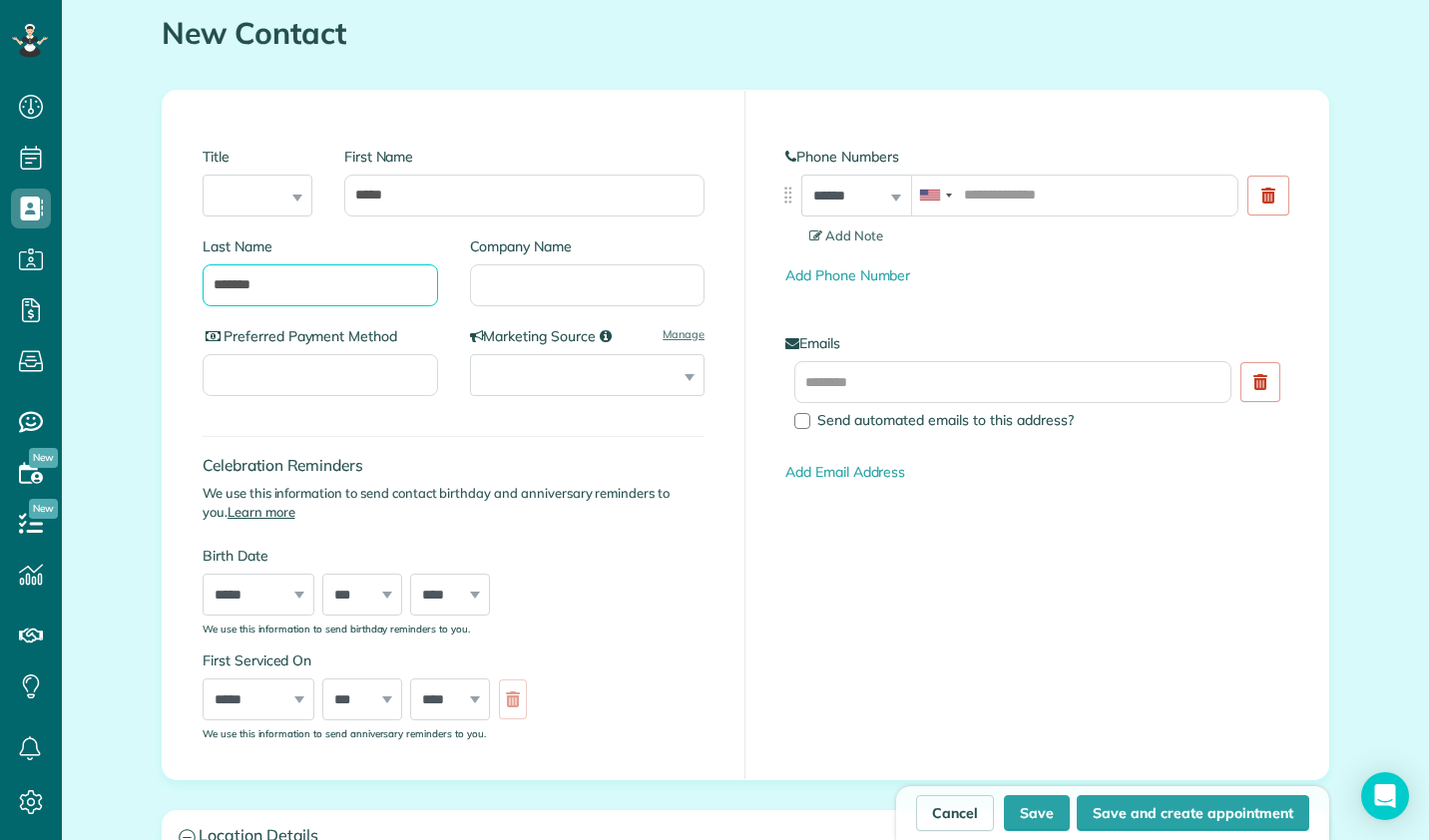 type on "******" 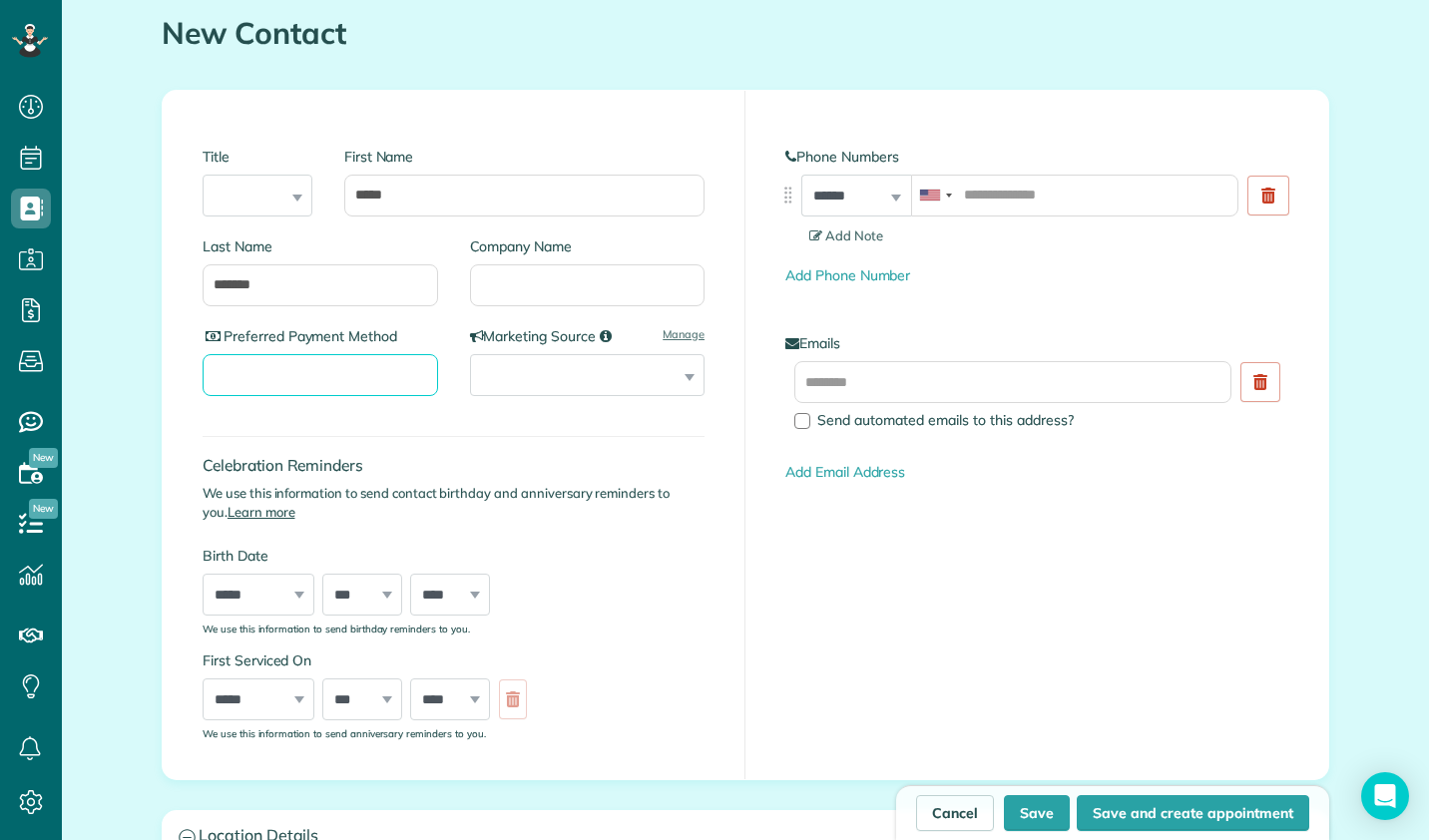 click on "Preferred Payment Method" at bounding box center [320, 375] 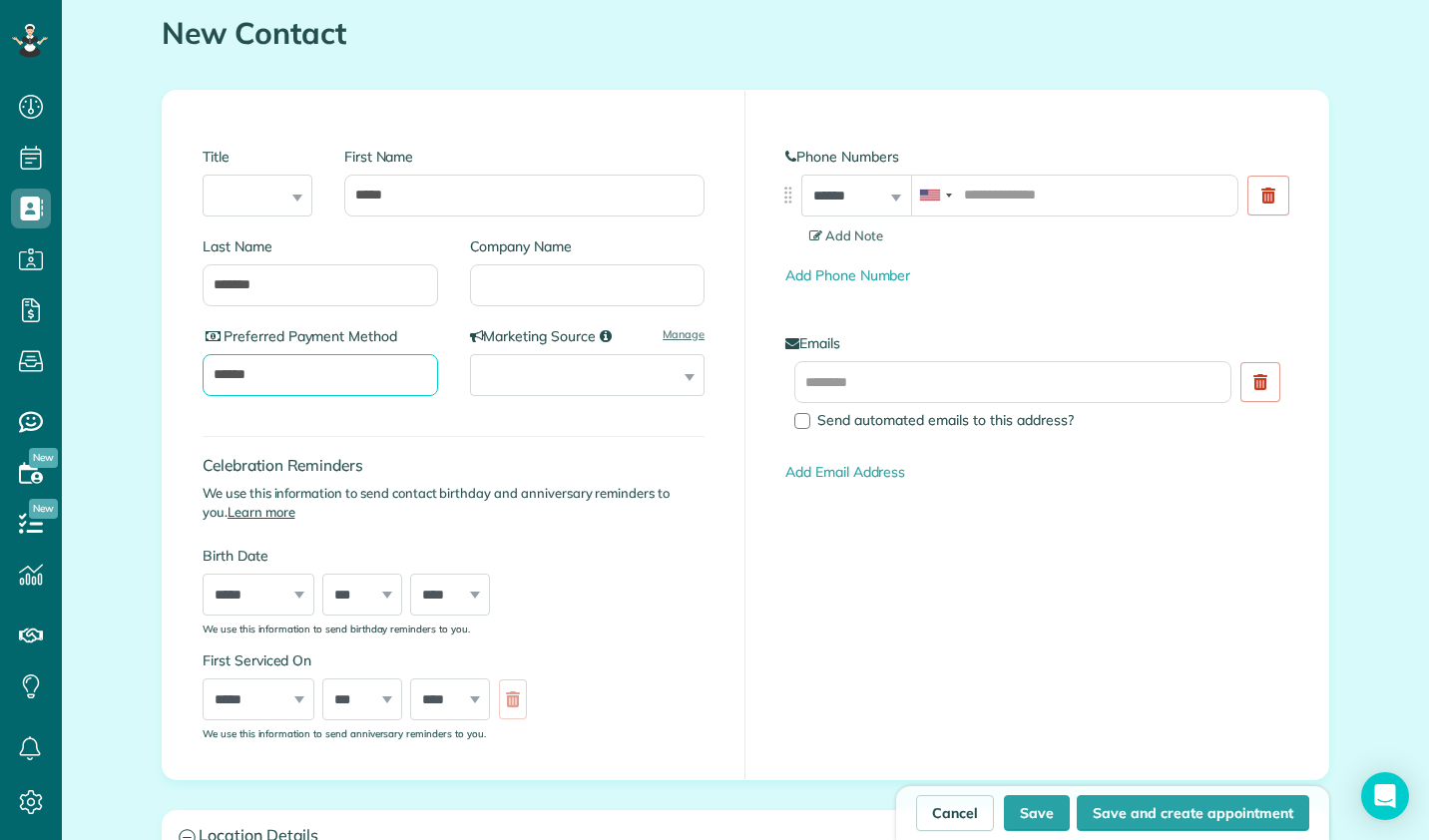 type on "*****" 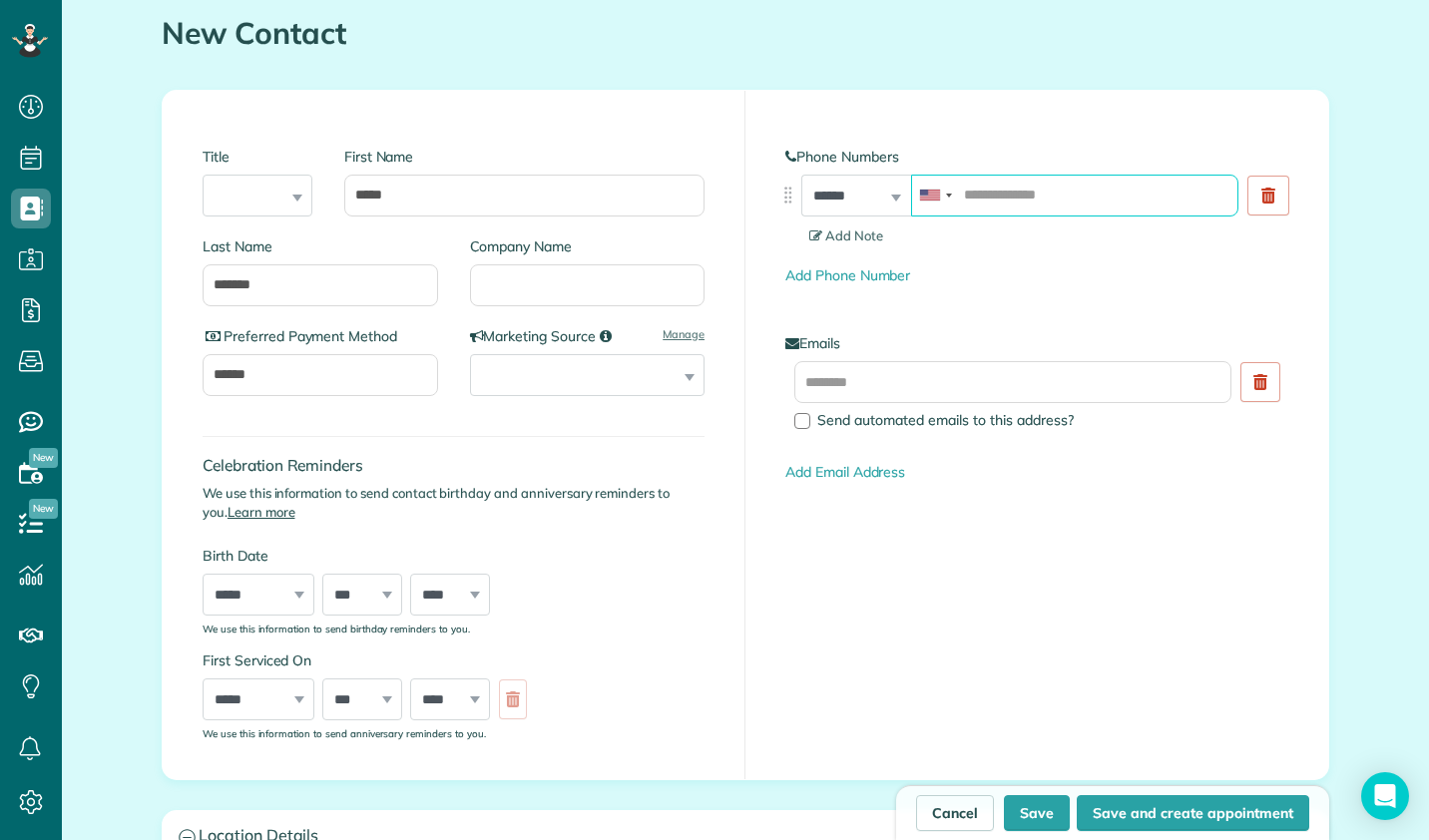 click at bounding box center (1075, 196) 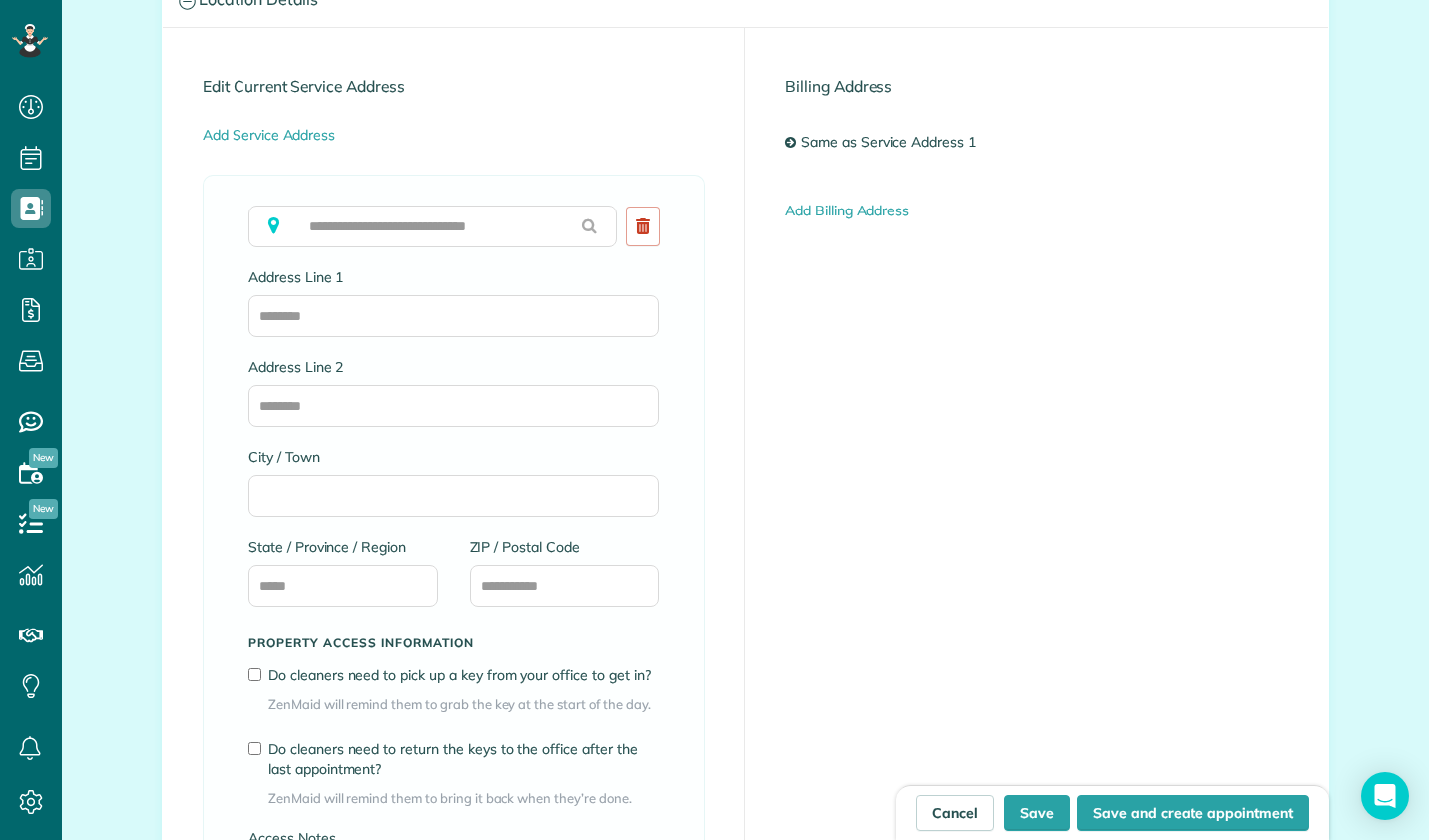 scroll, scrollTop: 1049, scrollLeft: 0, axis: vertical 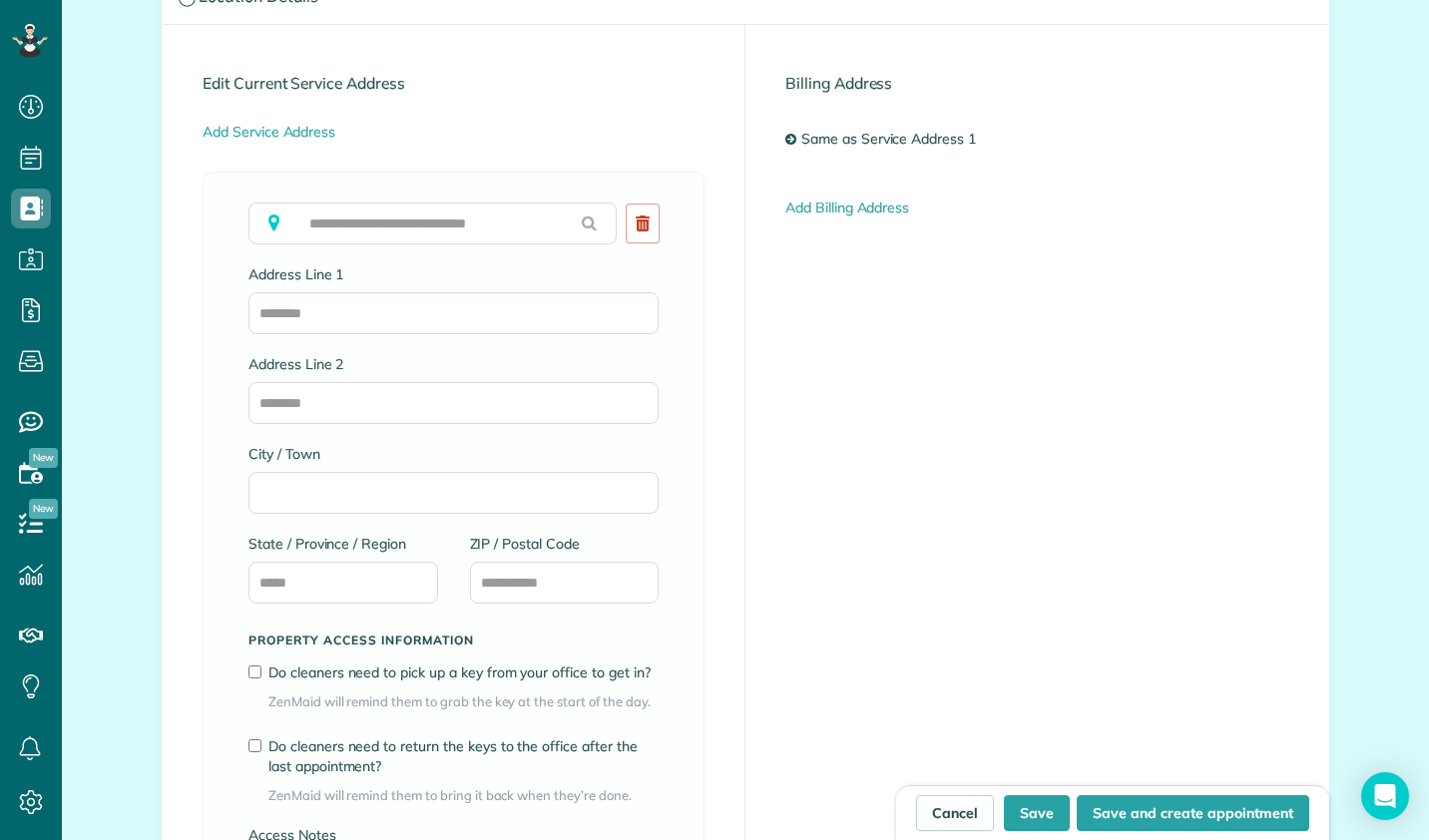 type on "**********" 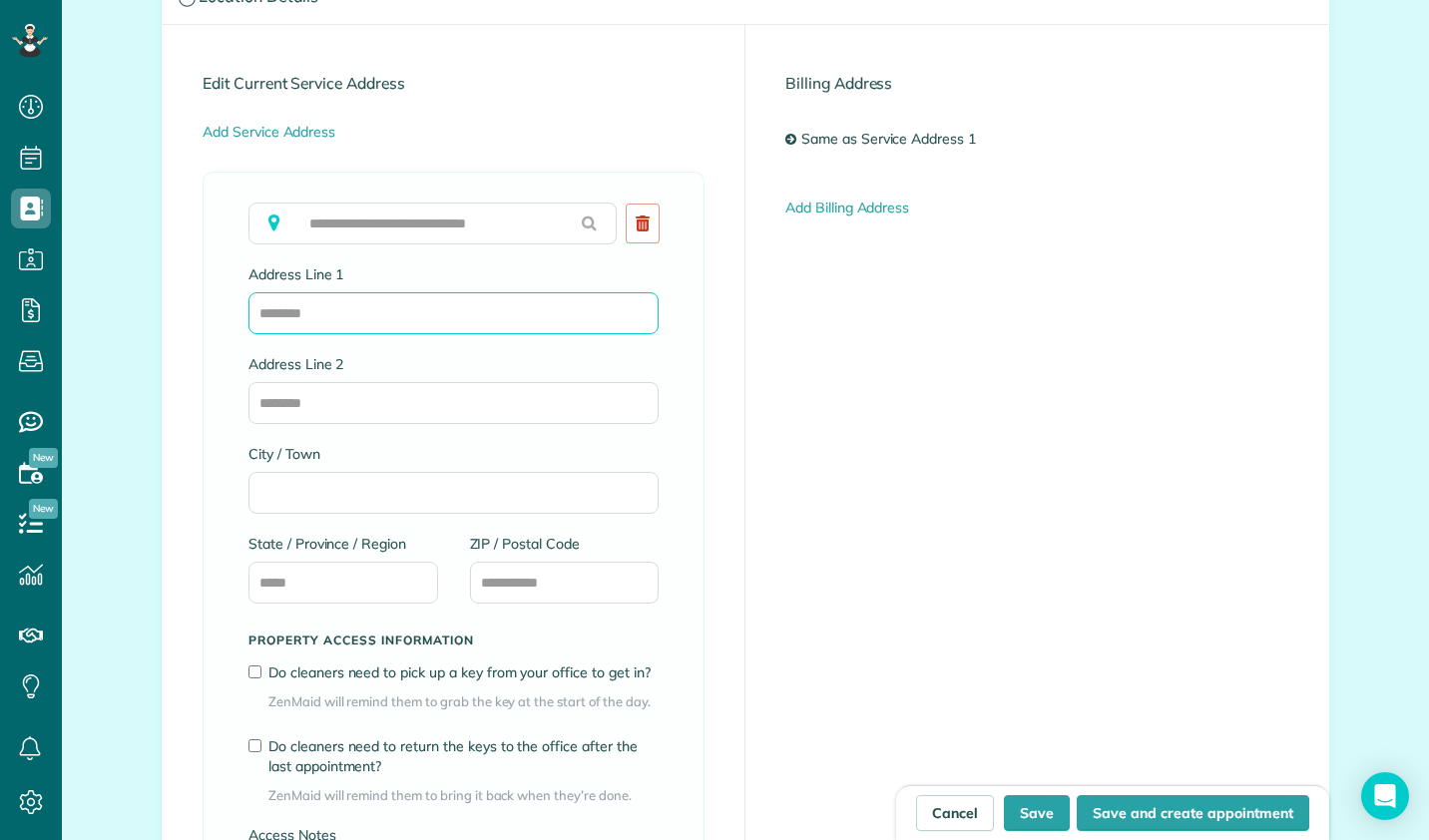 click on "Address Line 1" at bounding box center [453, 313] 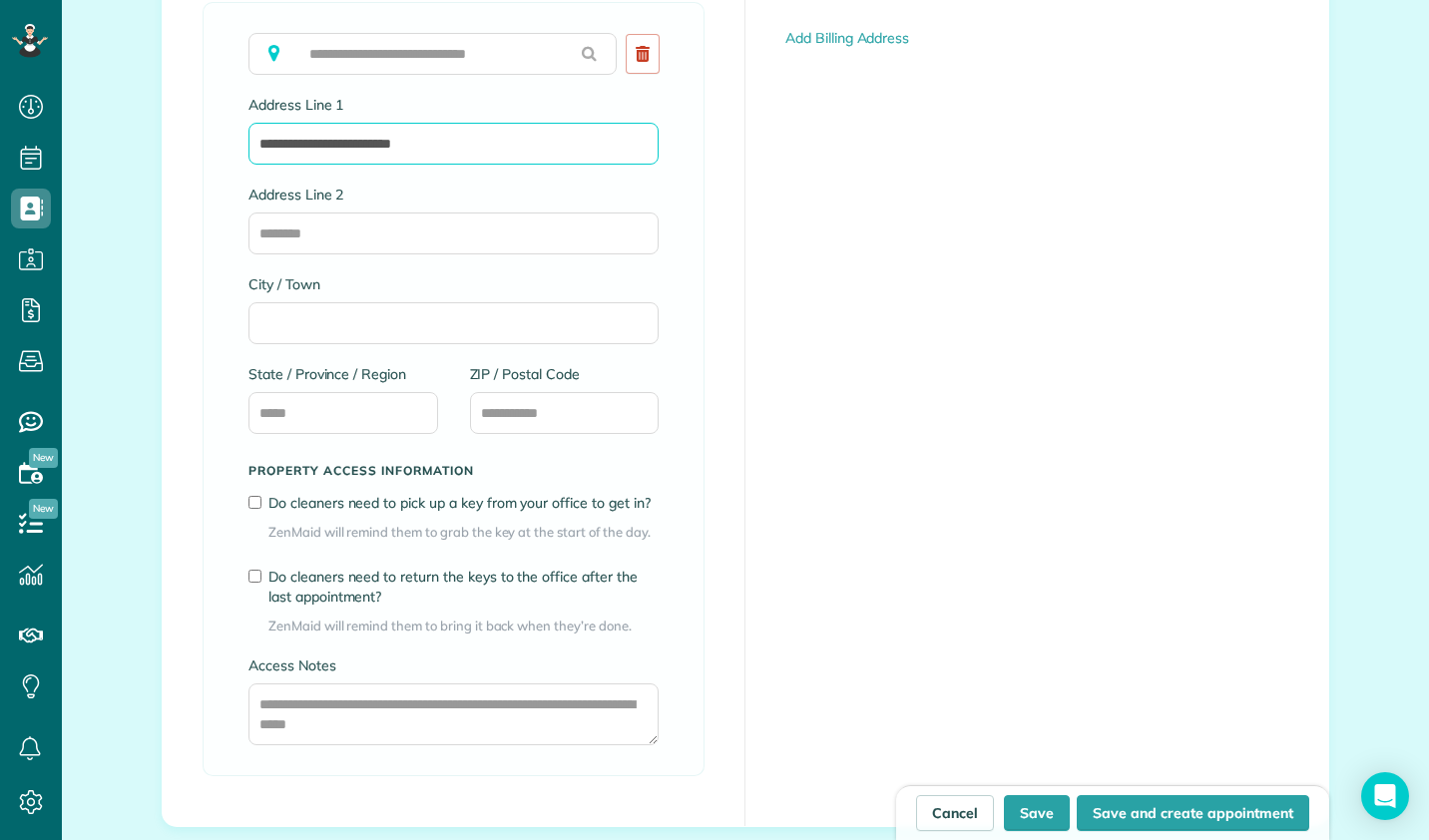 scroll, scrollTop: 1219, scrollLeft: 0, axis: vertical 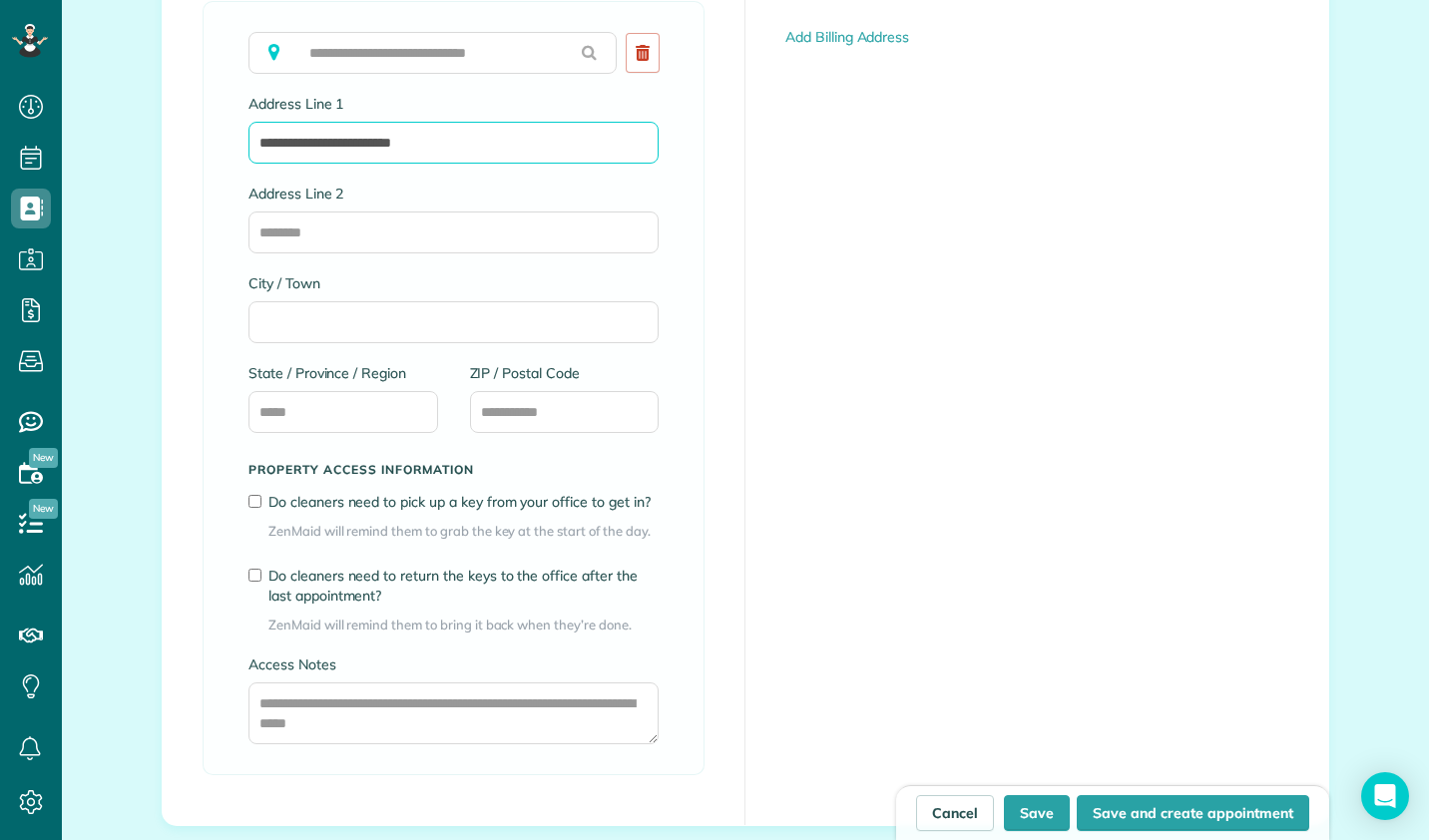 type on "**********" 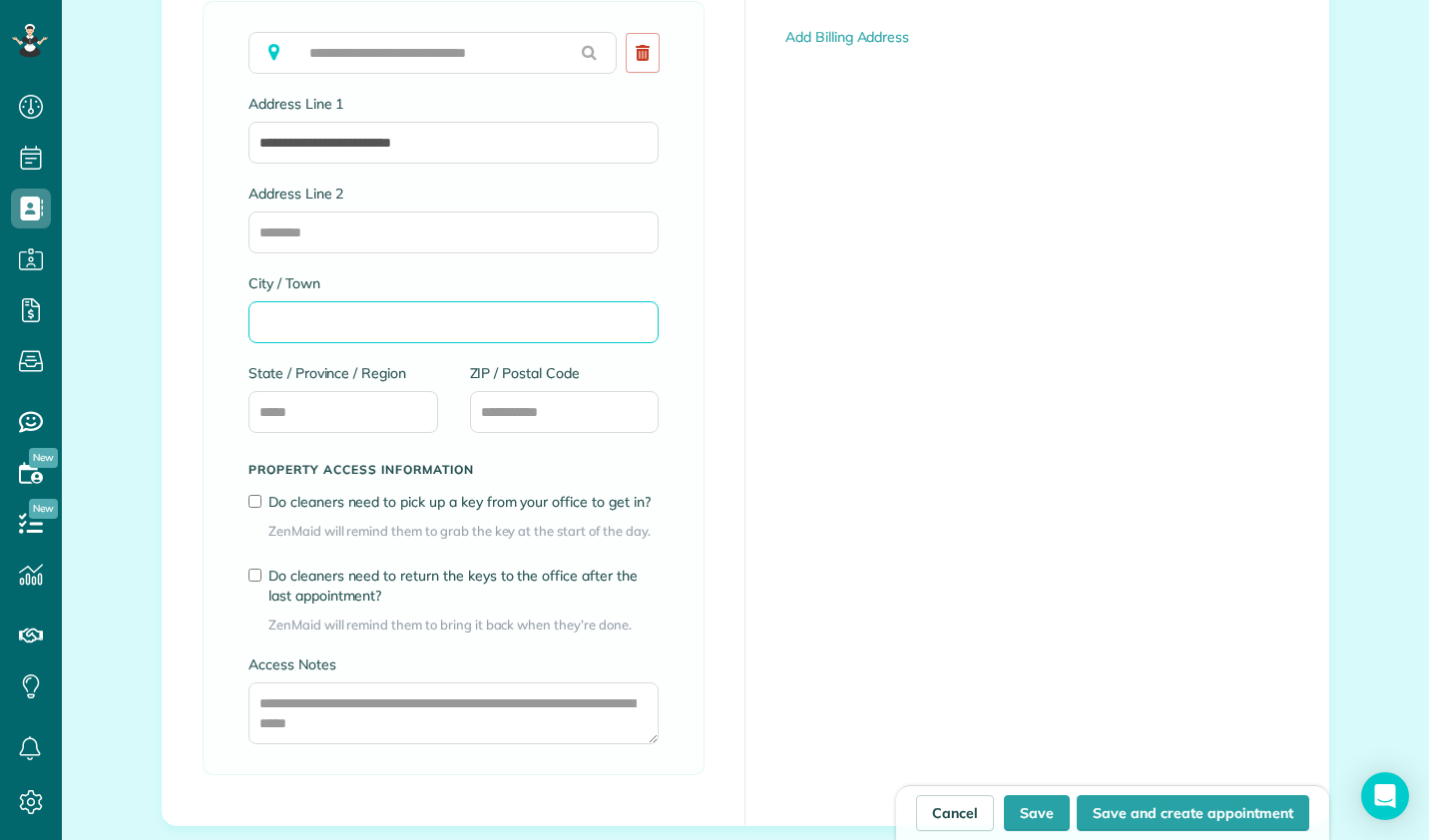click on "City / Town" at bounding box center [453, 322] 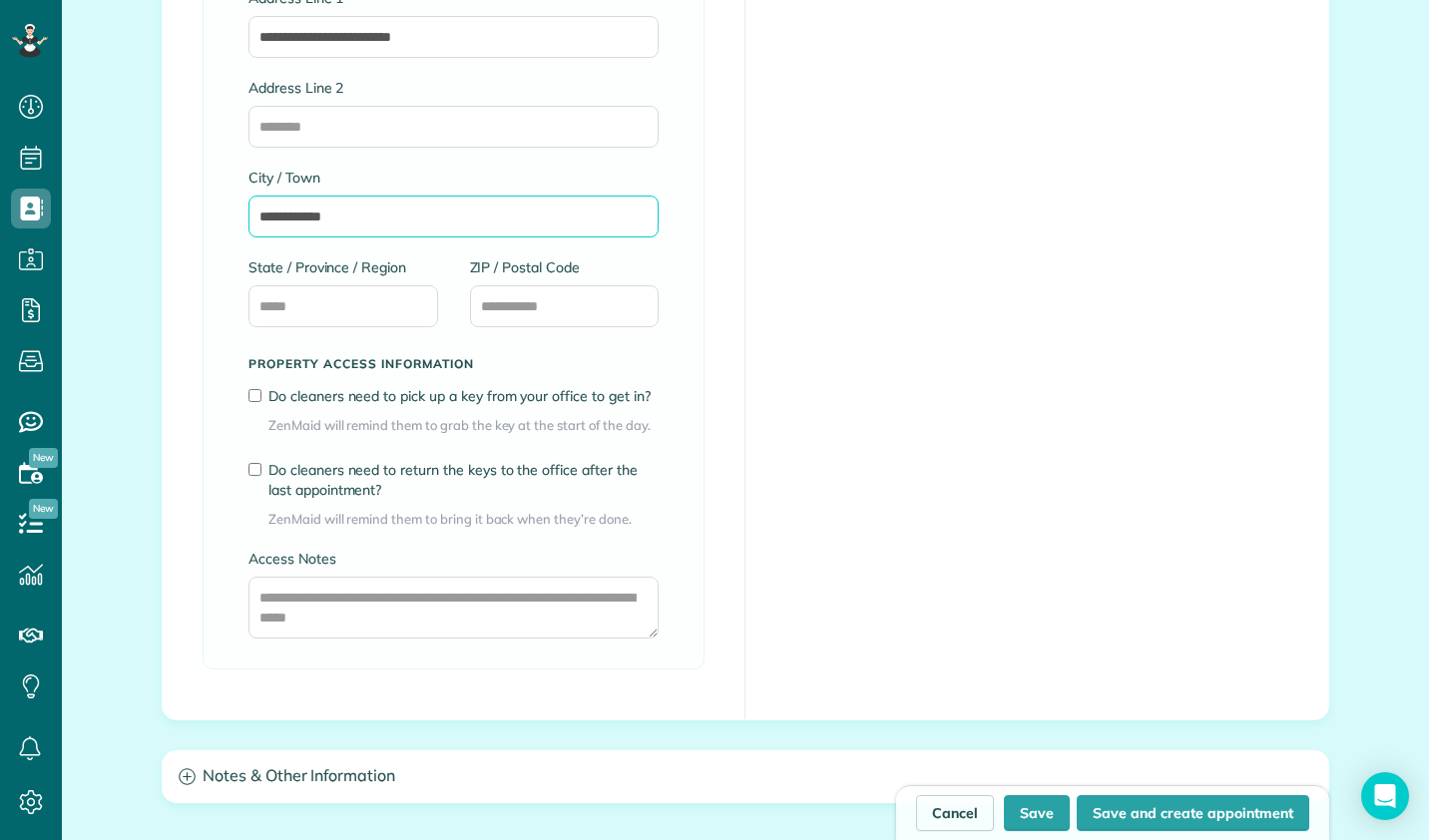 scroll, scrollTop: 1326, scrollLeft: 0, axis: vertical 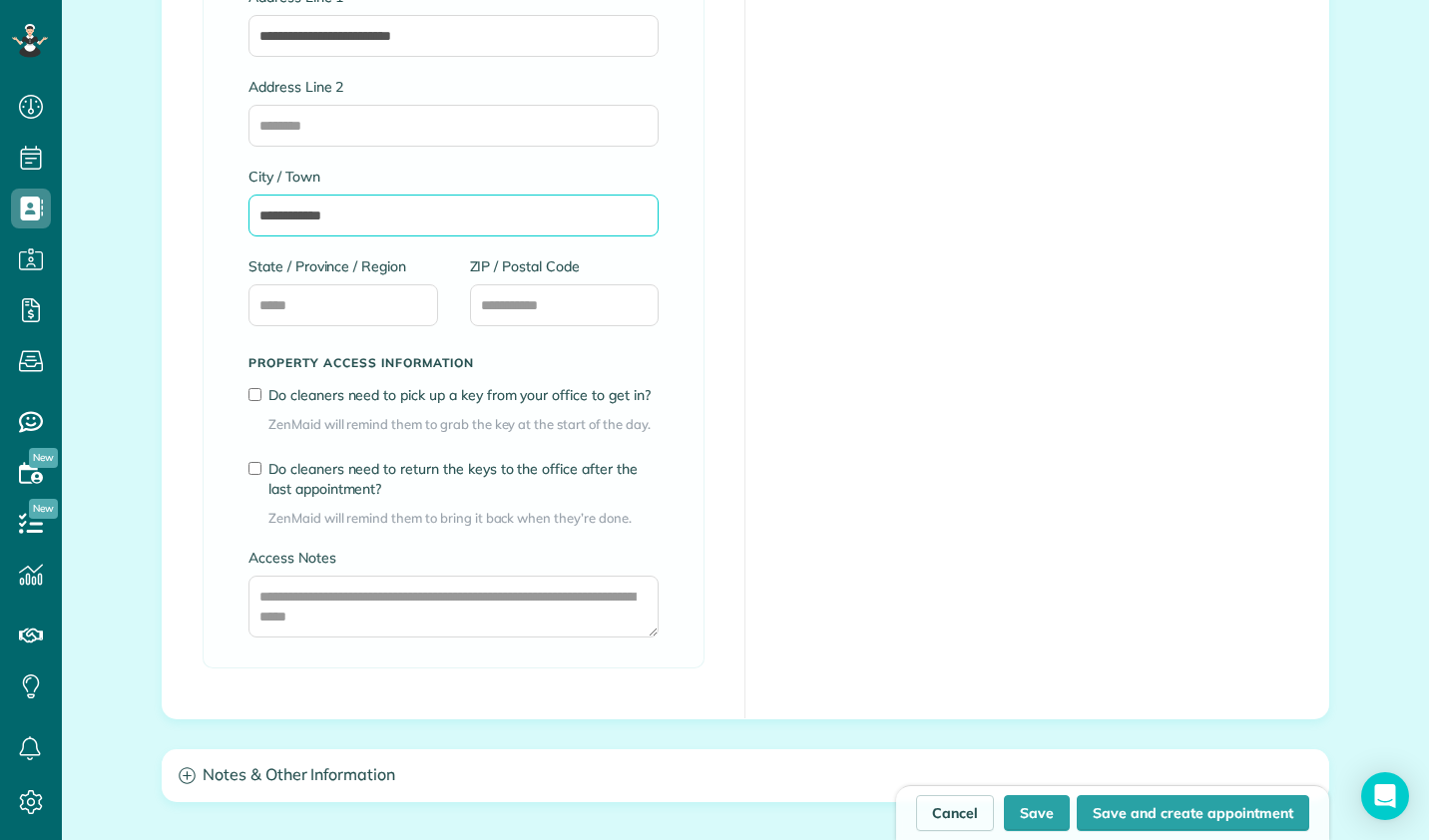 type on "**********" 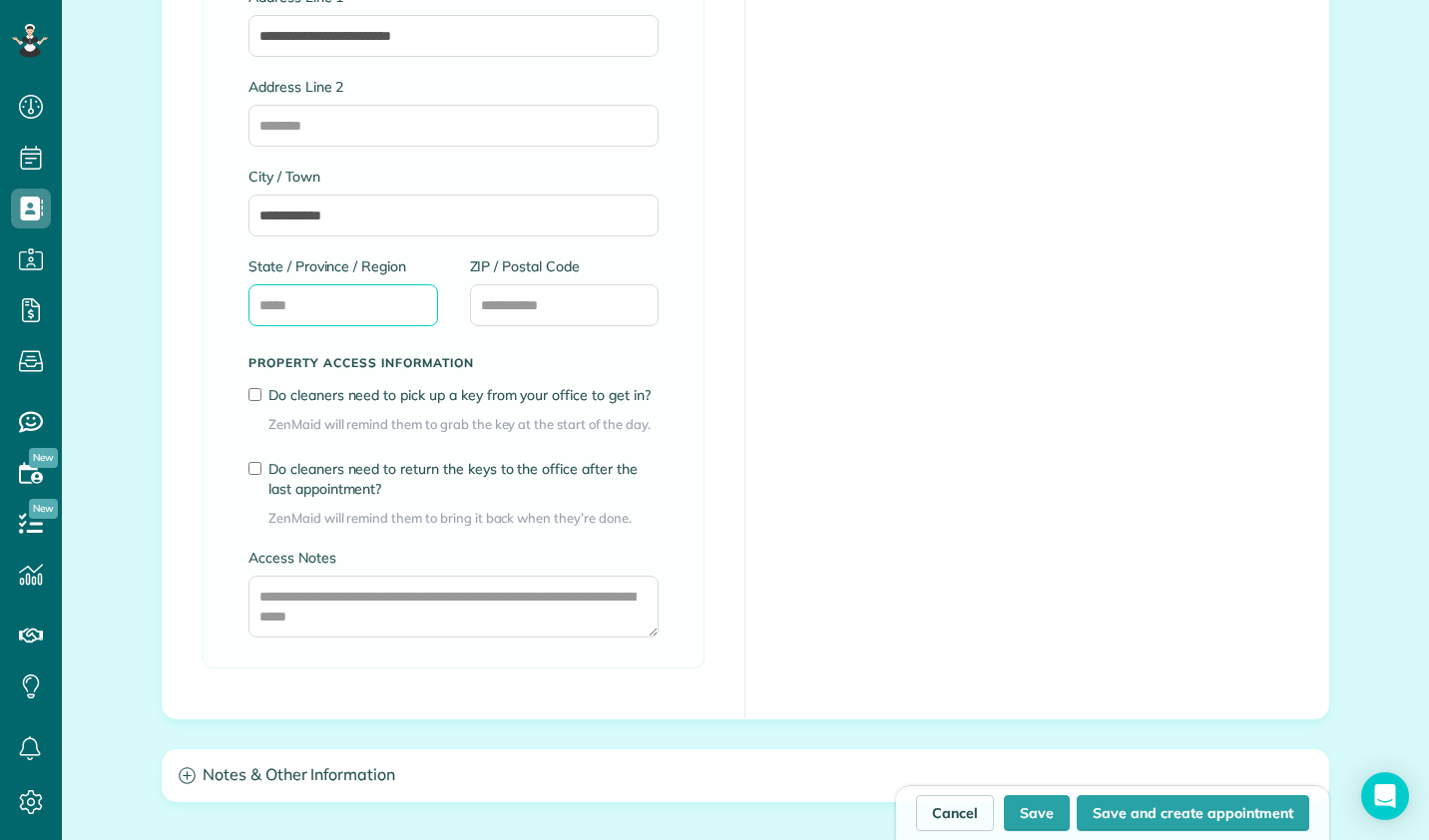 click on "State / Province / Region" at bounding box center [343, 305] 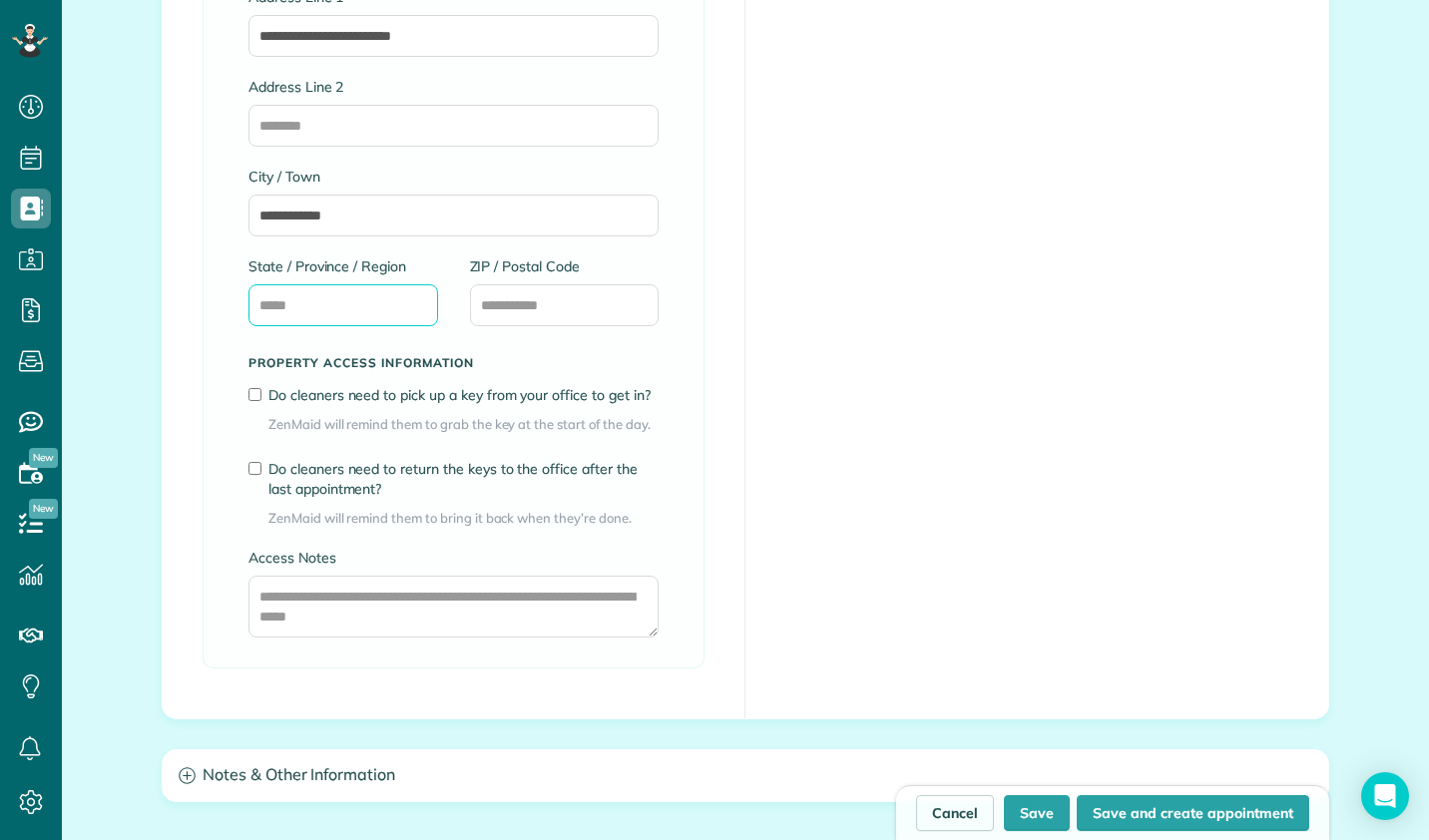 type on "*******" 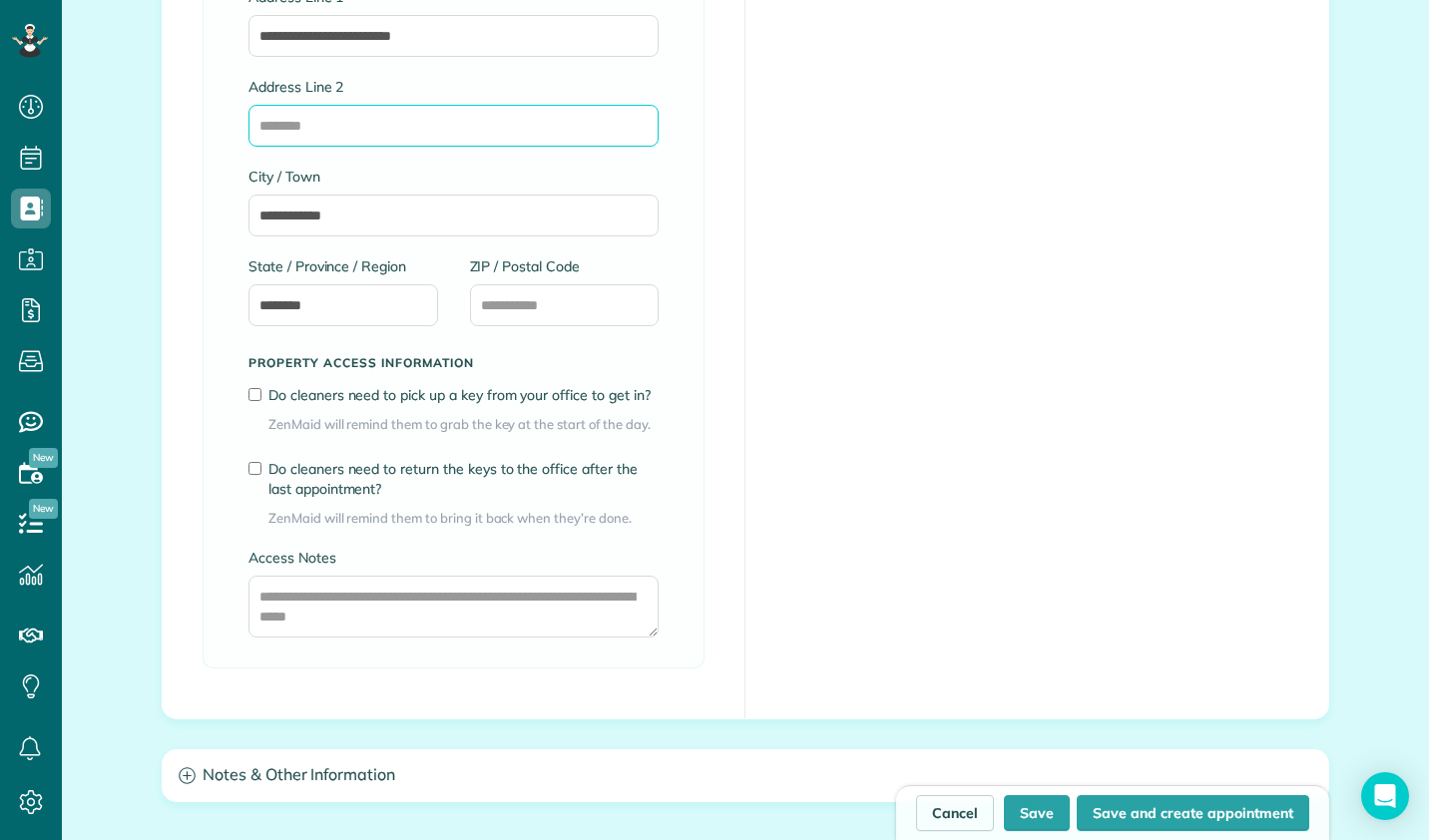 type on "**********" 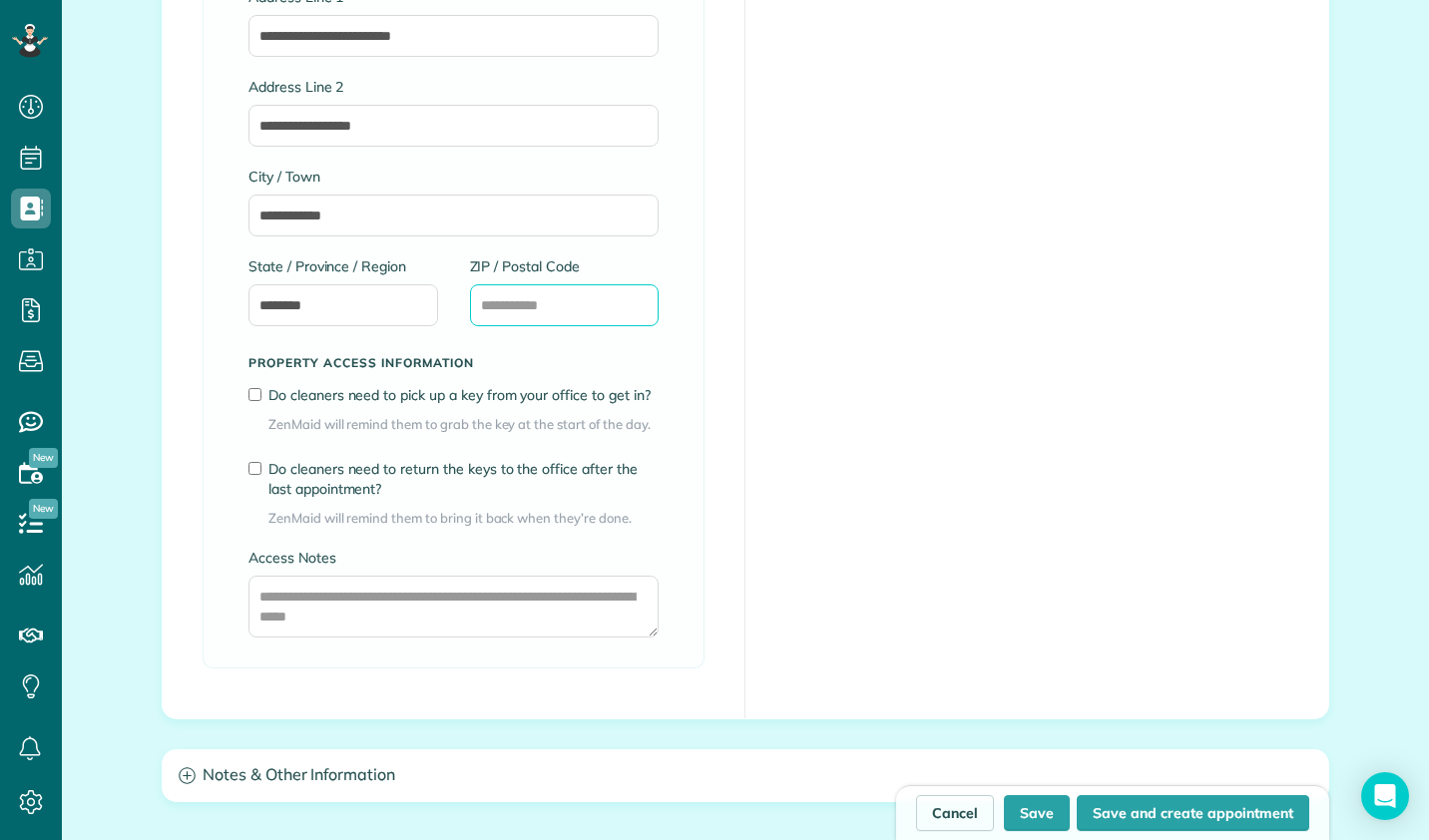 type on "*****" 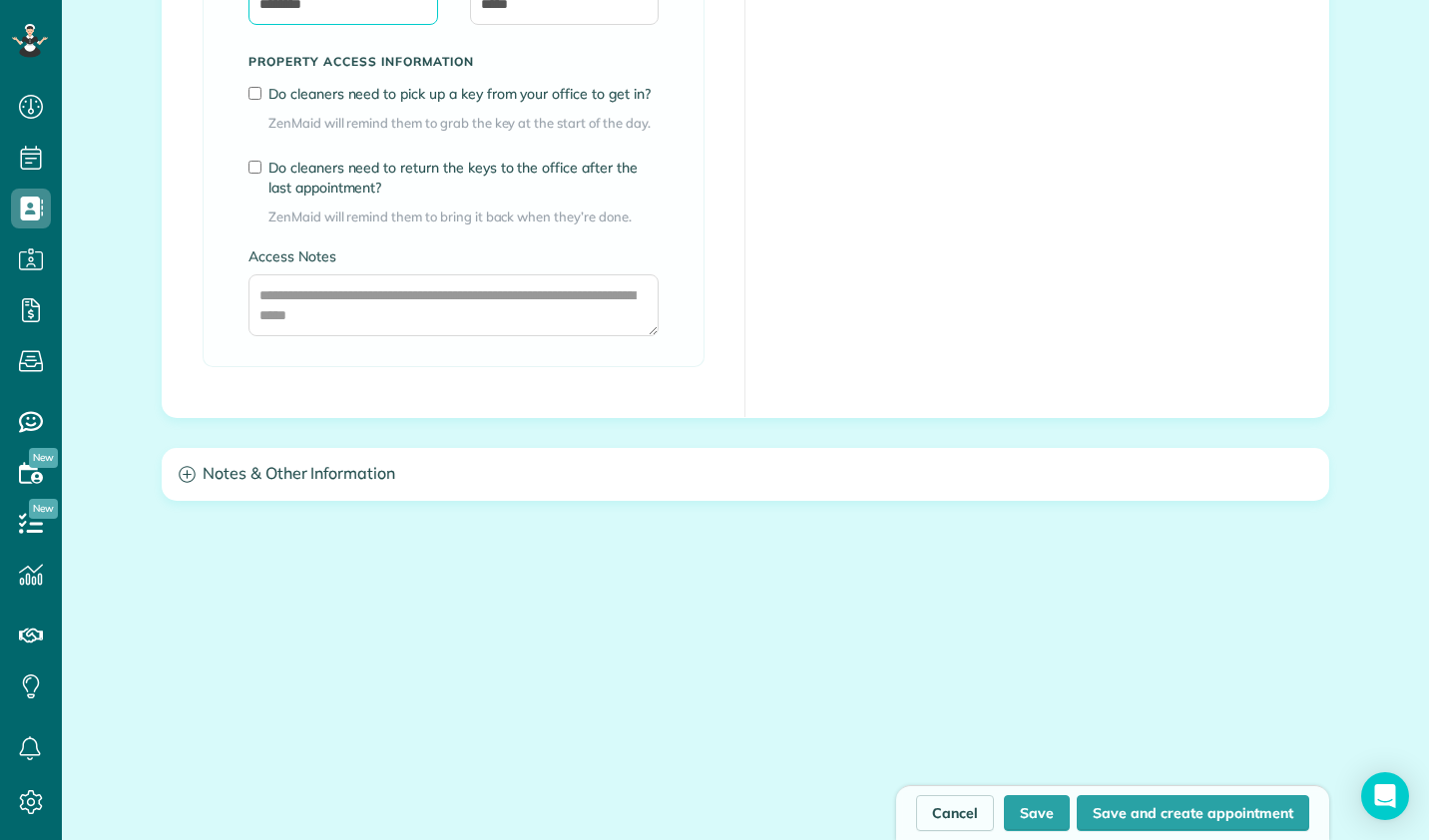 scroll, scrollTop: 1690, scrollLeft: 0, axis: vertical 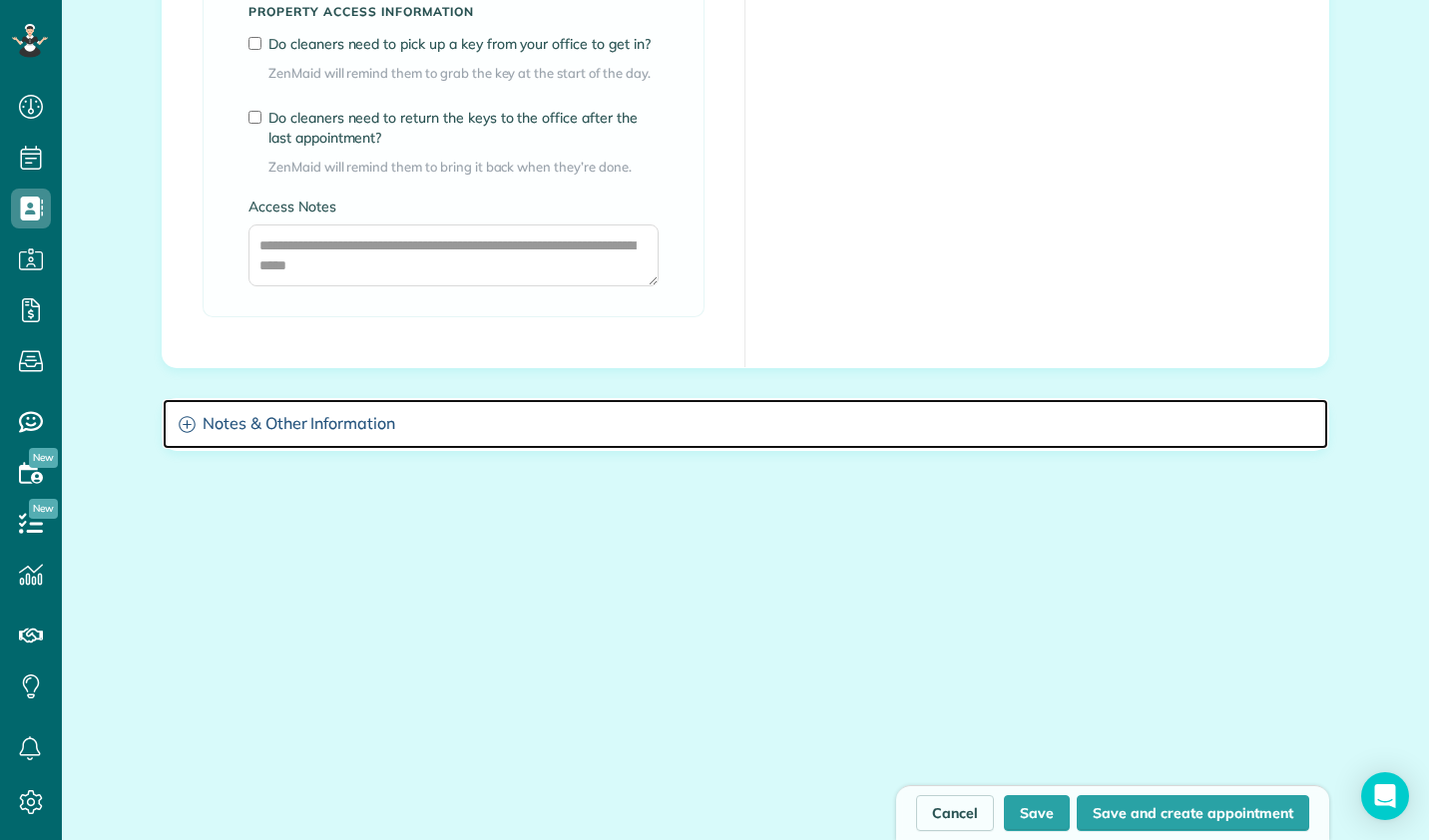 click on "Notes & Other Information" at bounding box center (745, 424) 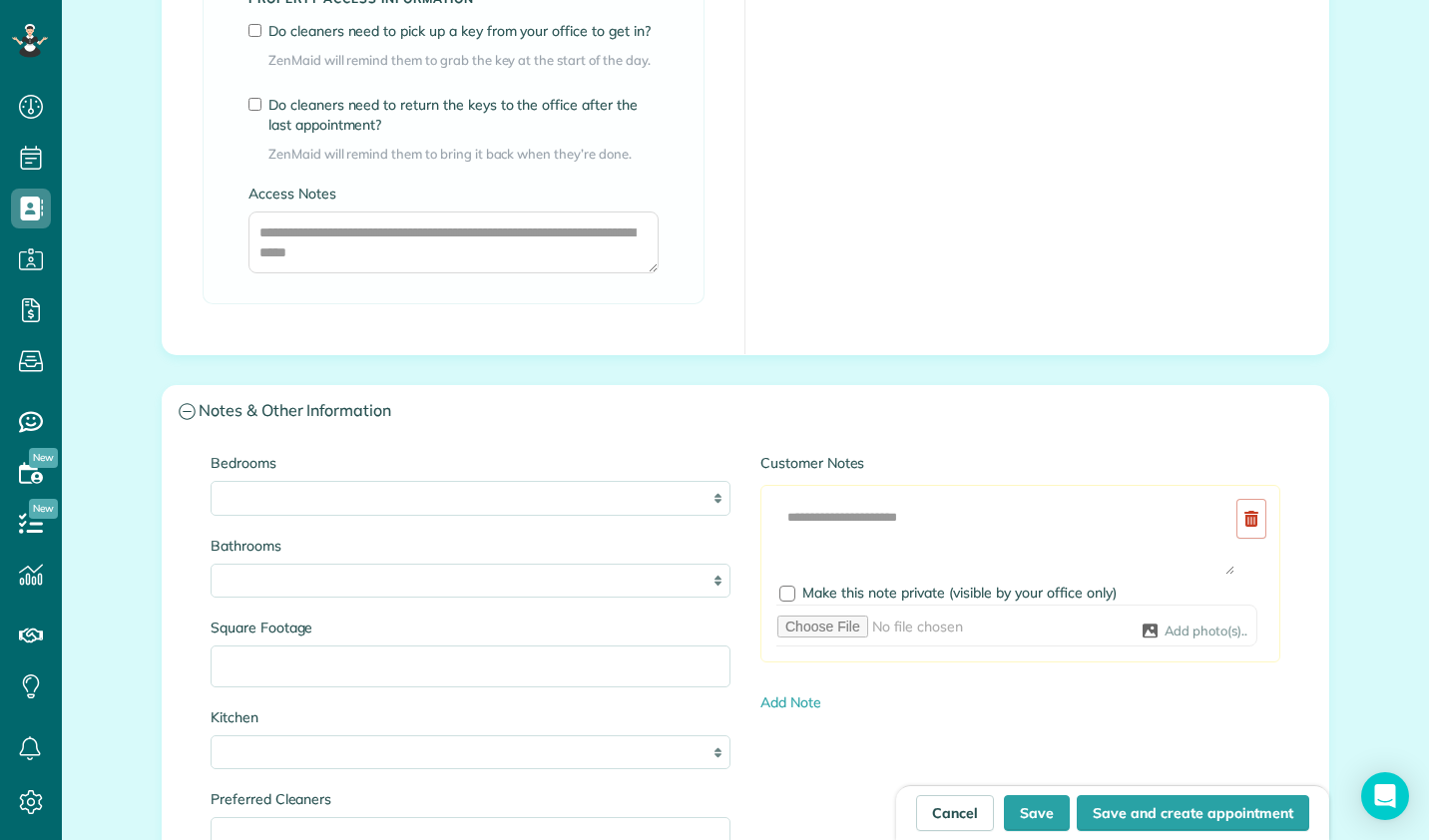 click on "*
*
*
*
**" at bounding box center (470, 498) 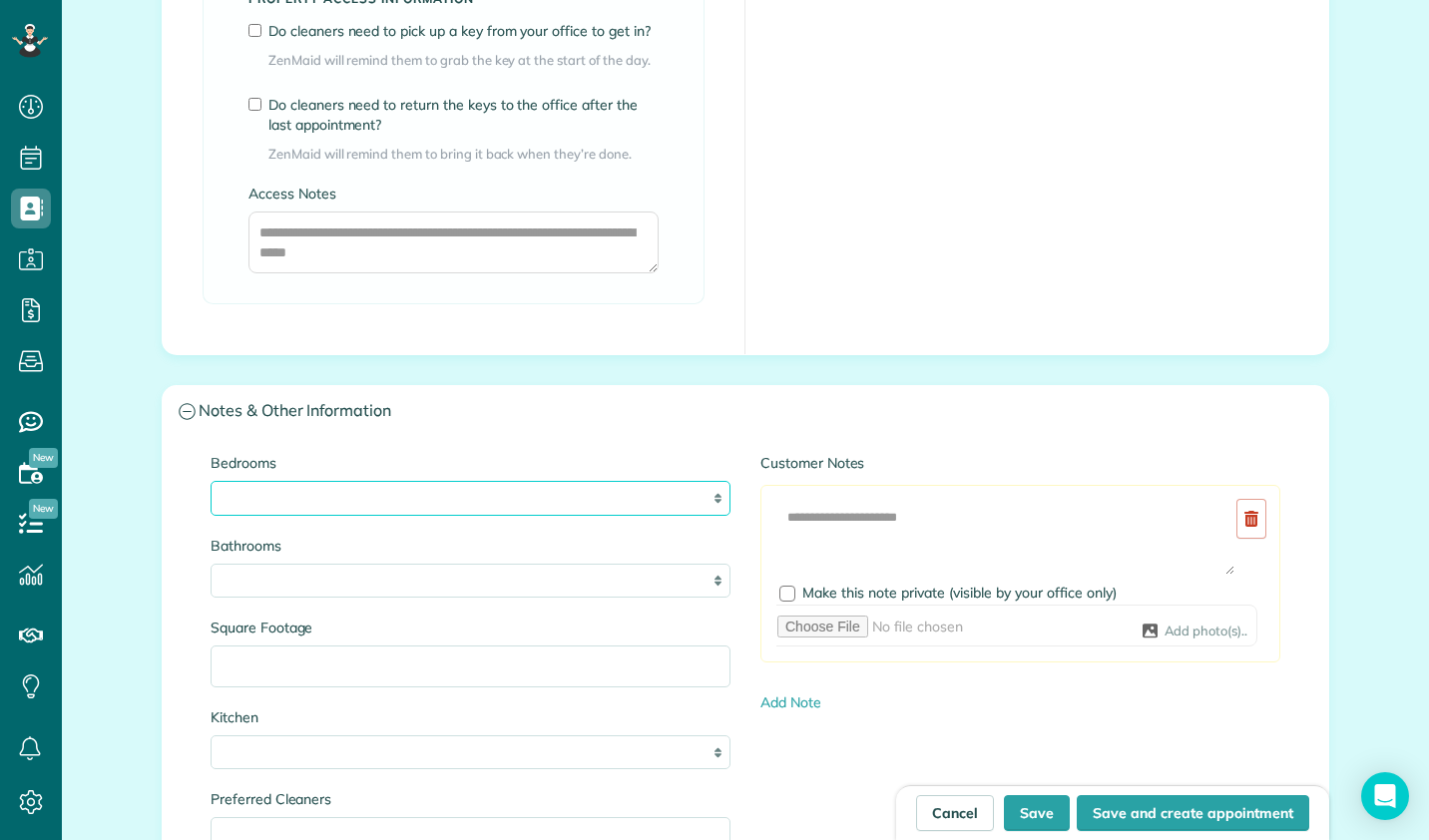 click on "*
*
*
*
**" at bounding box center (470, 498) 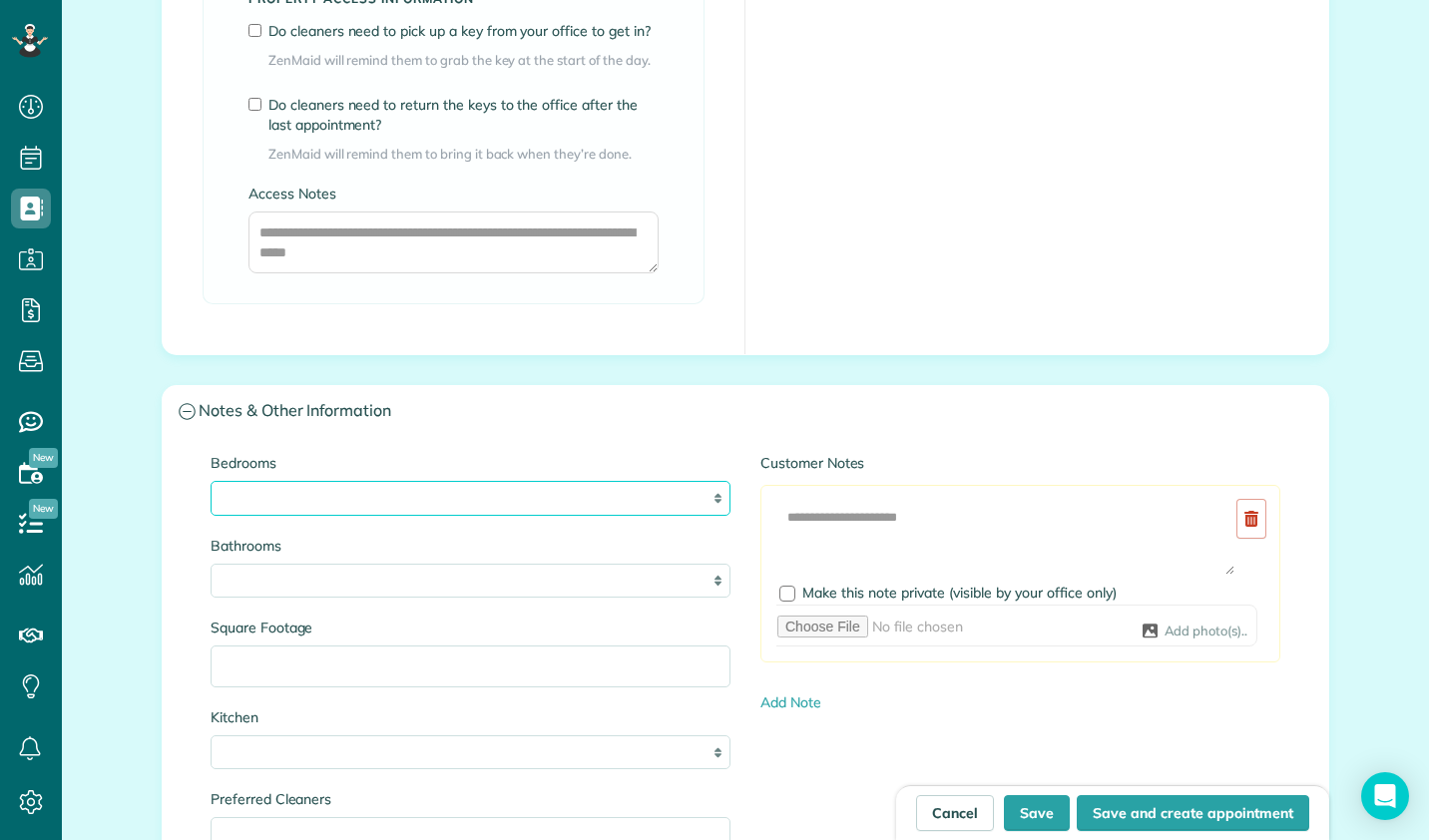 select on "*" 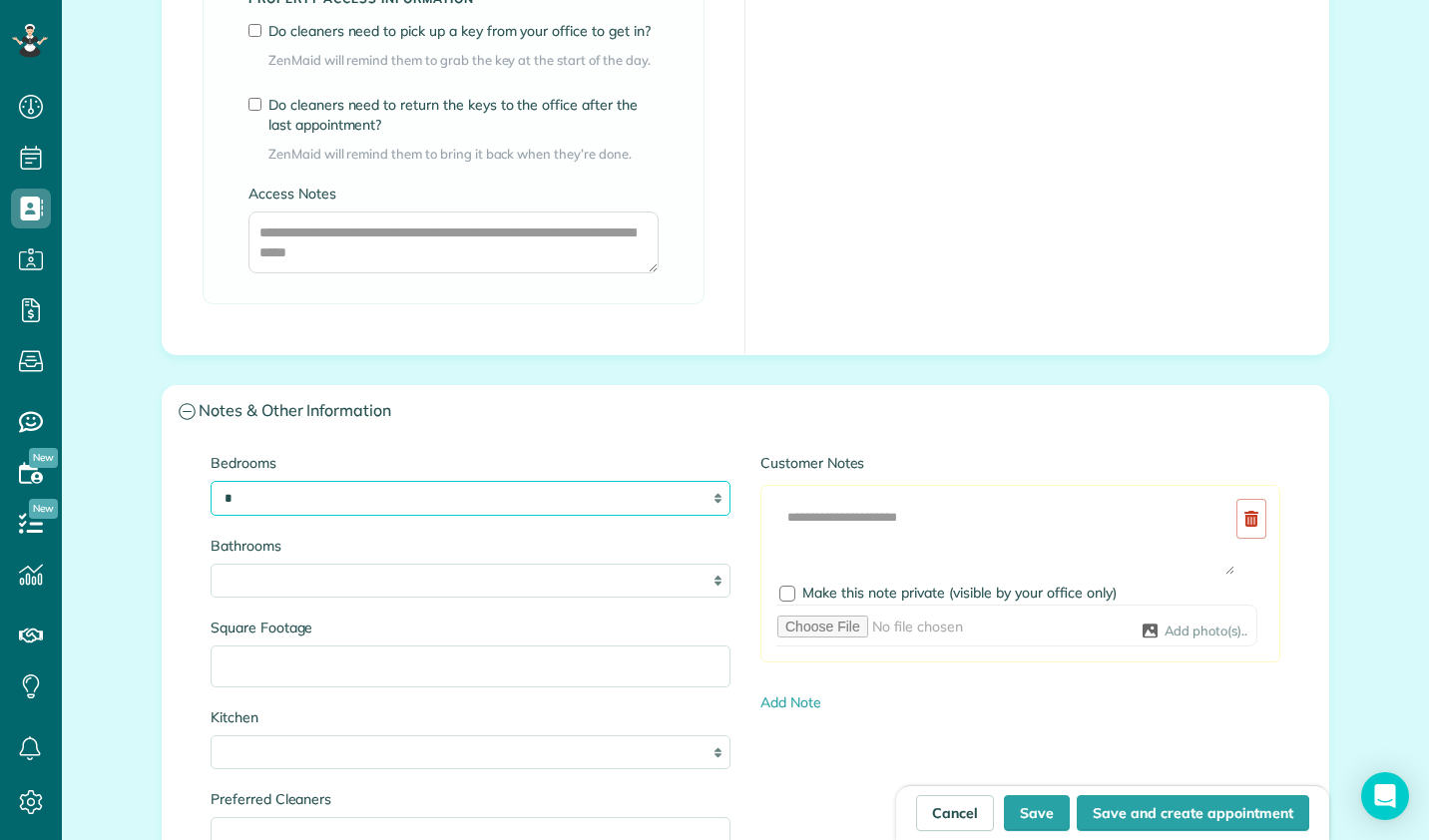 click on "*
*
*
*
**" at bounding box center (470, 498) 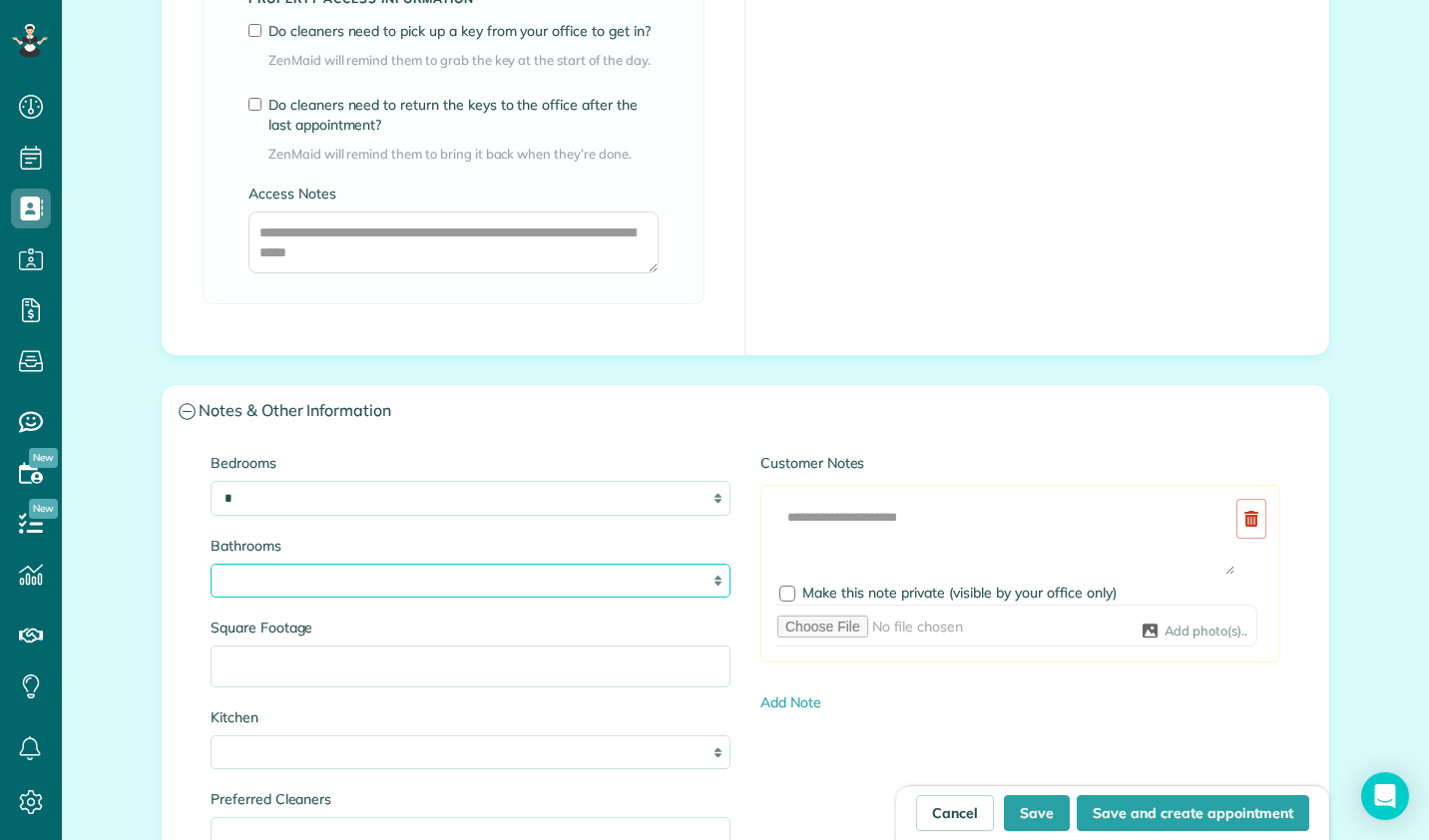 click on "*
***
*
***
*
***
*
***
**" at bounding box center [470, 581] 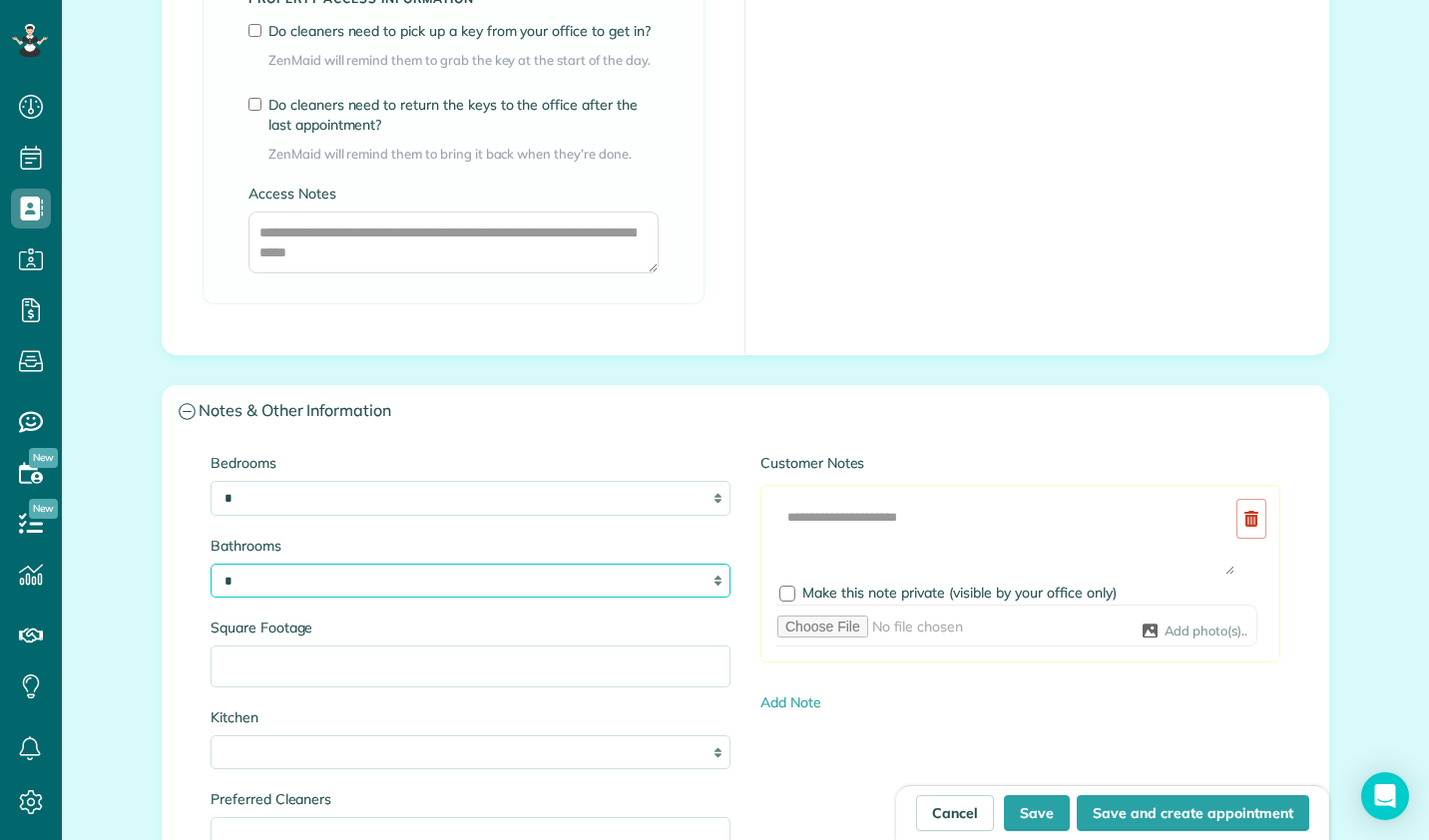 click on "*
***
*
***
*
***
*
***
**" at bounding box center [470, 581] 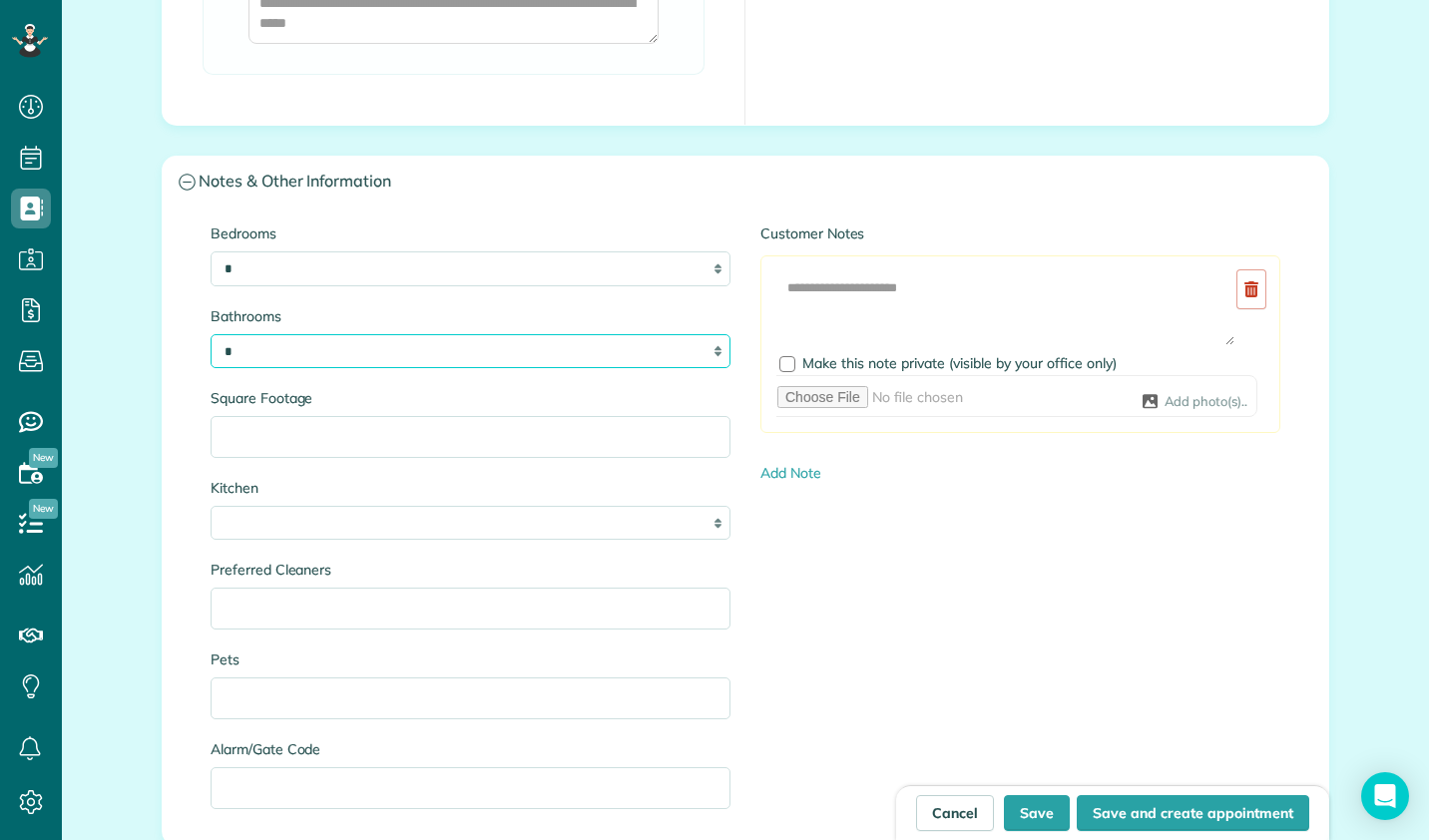 scroll, scrollTop: 1934, scrollLeft: 0, axis: vertical 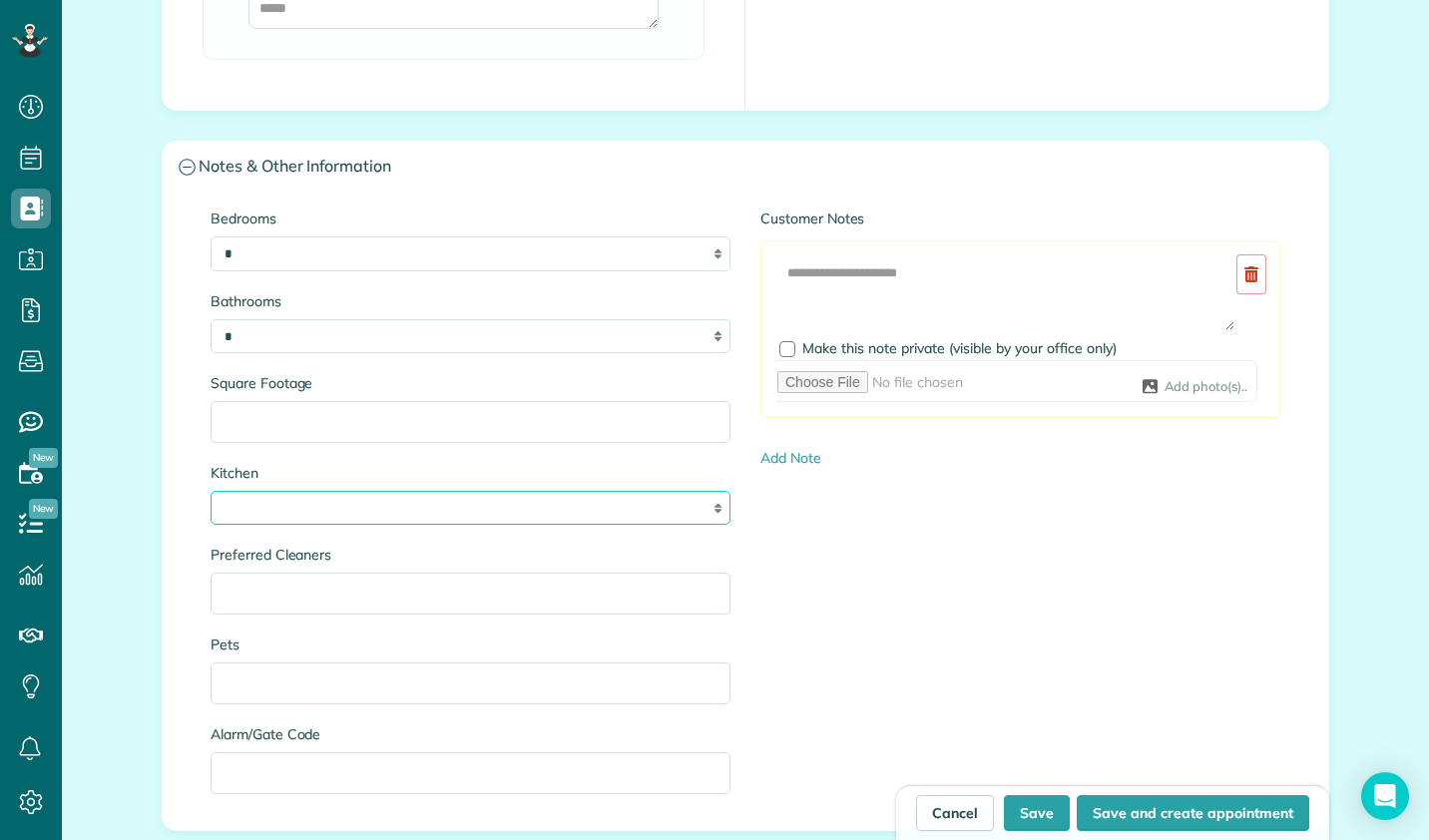 click on "*
*
*
*" at bounding box center [470, 508] 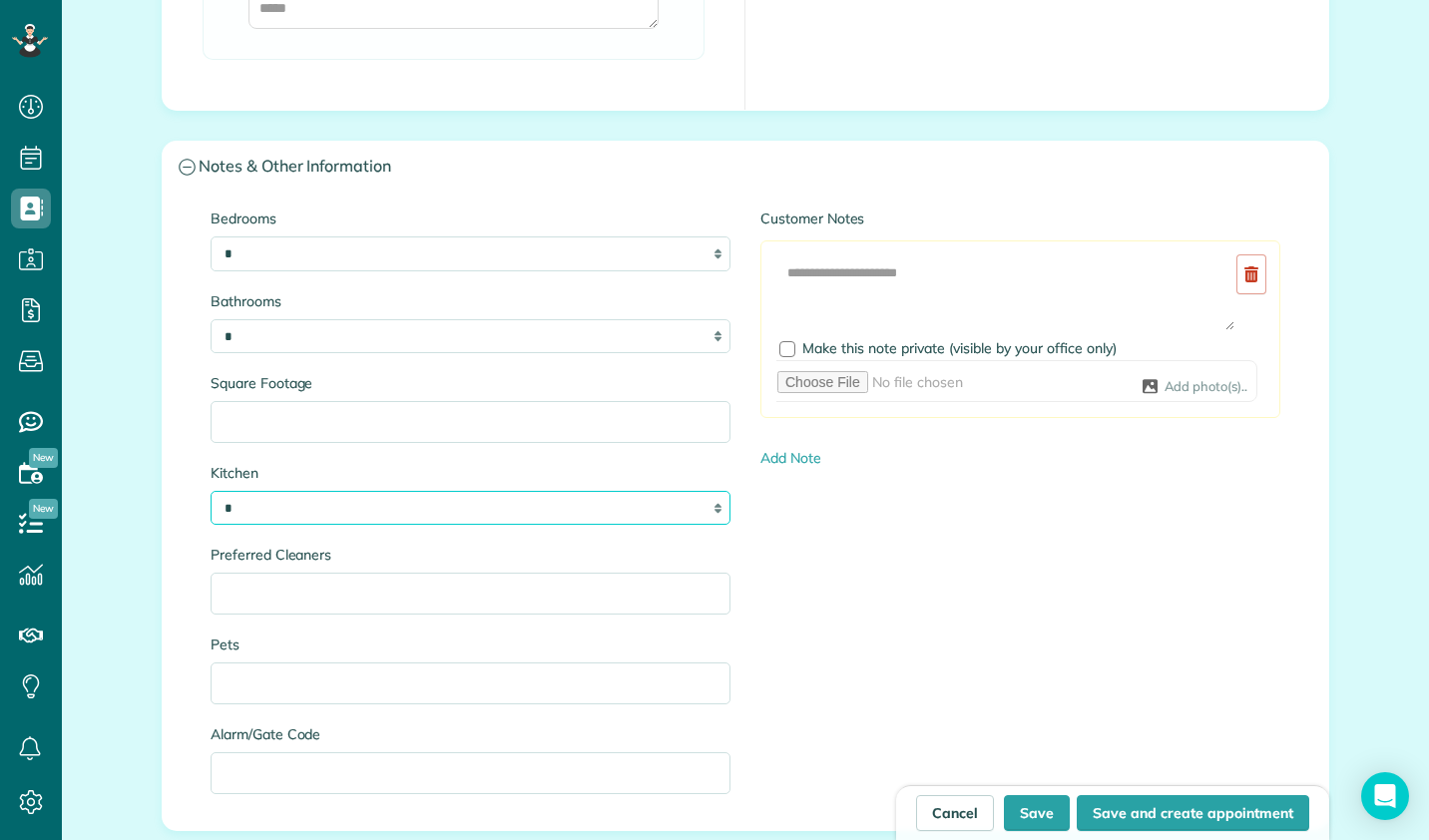 click on "*
*
*
*" at bounding box center [470, 508] 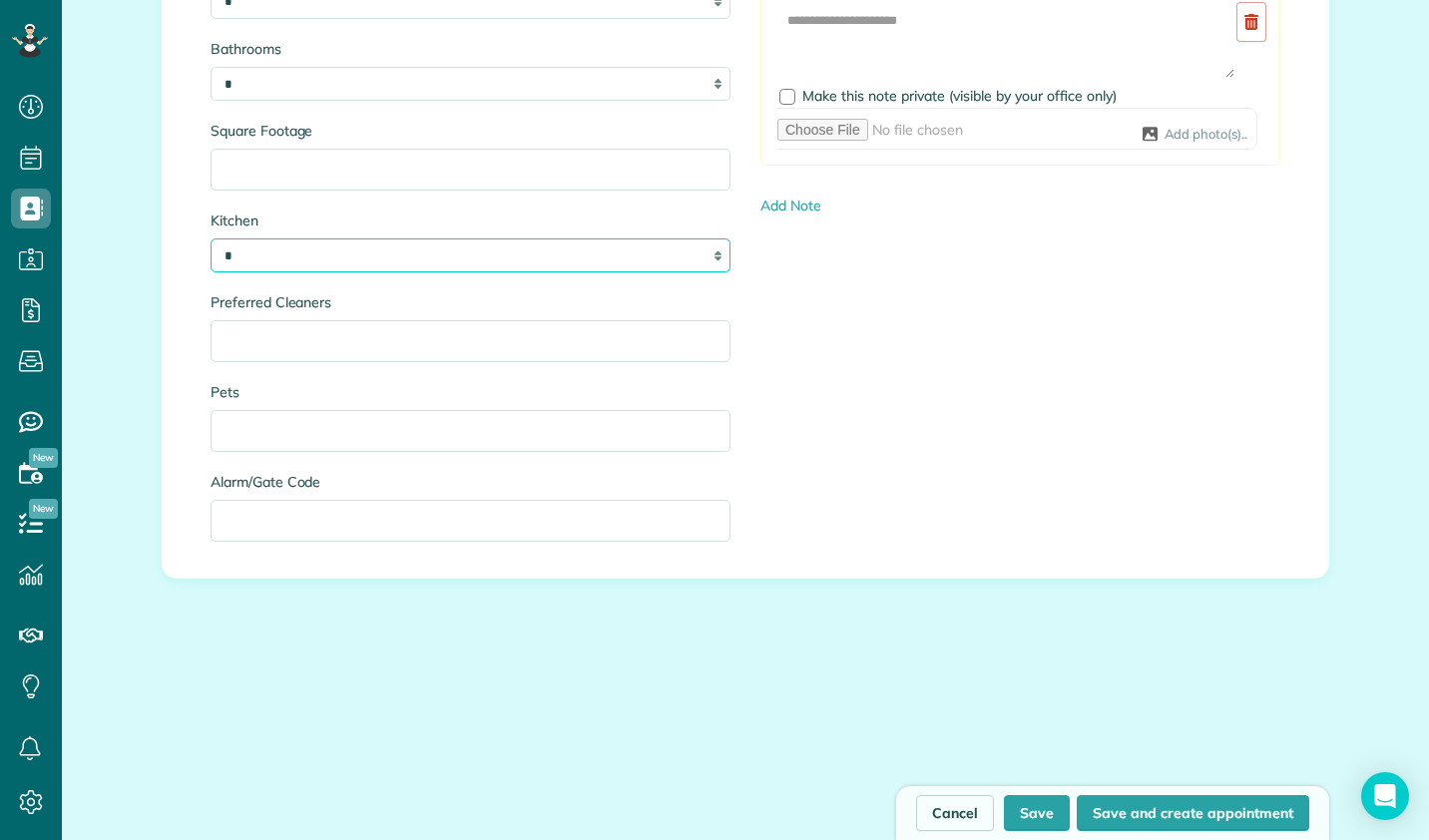 scroll, scrollTop: 2193, scrollLeft: 0, axis: vertical 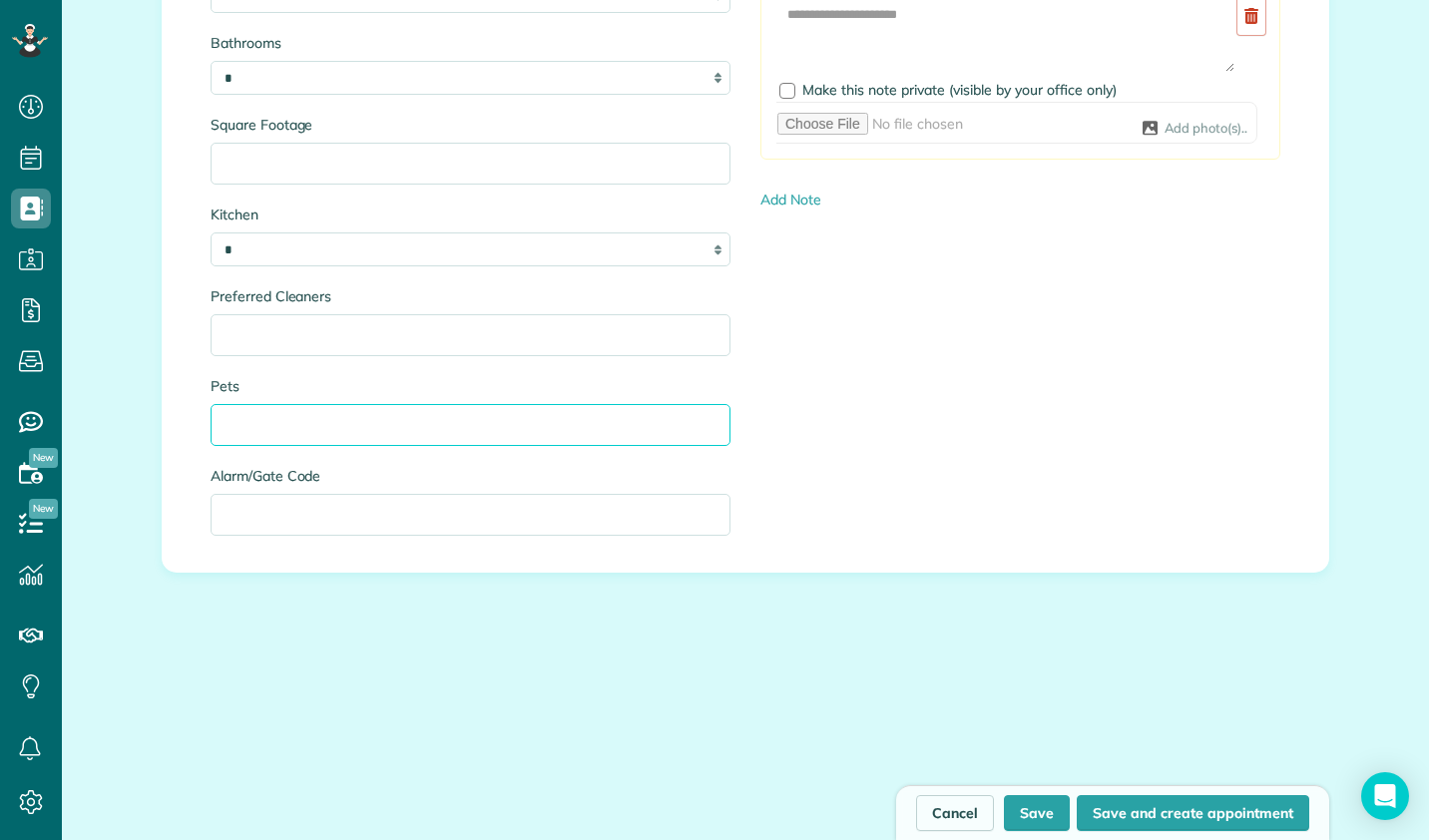 click on "Pets" at bounding box center (470, 425) 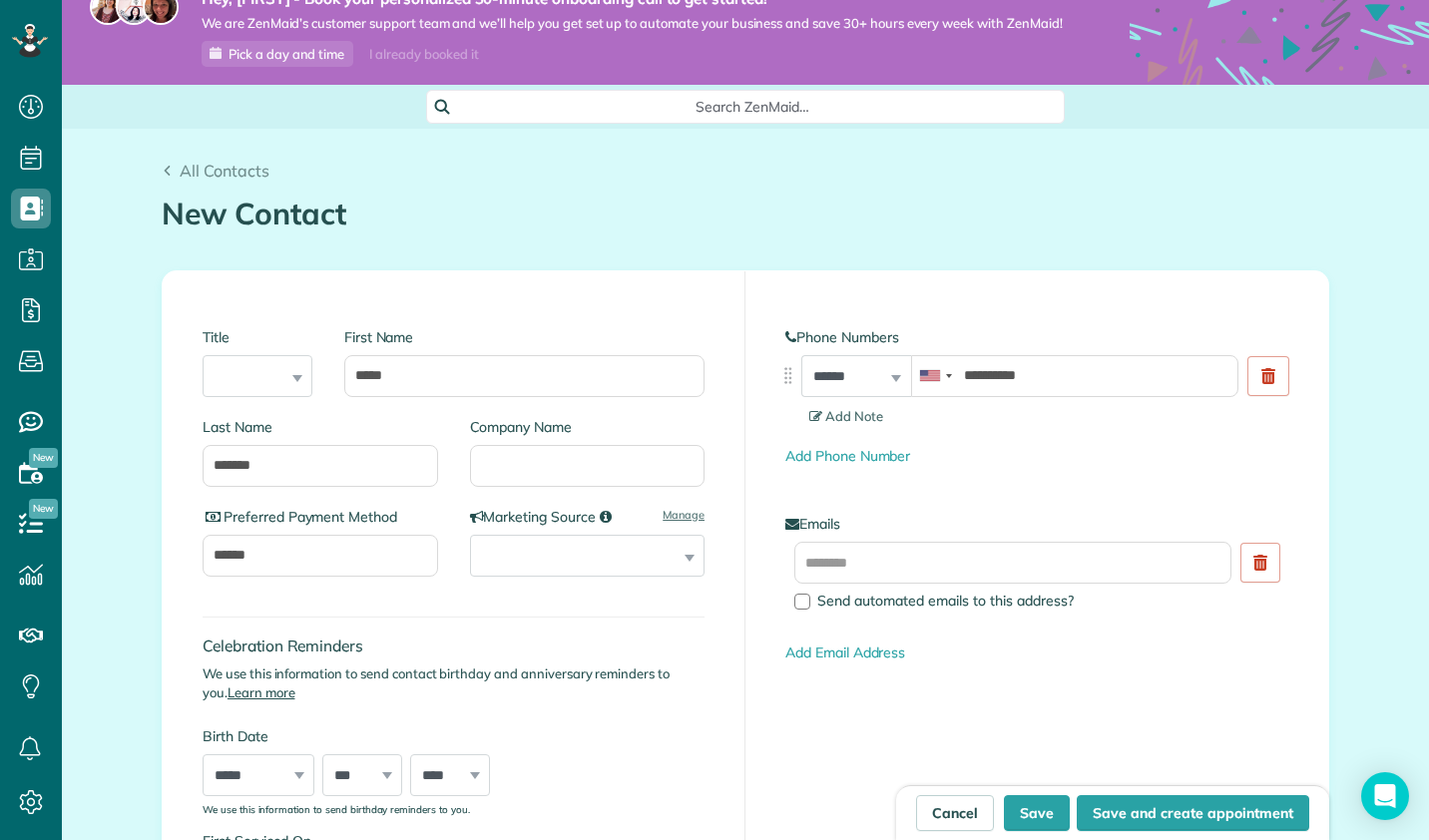 scroll, scrollTop: 0, scrollLeft: 0, axis: both 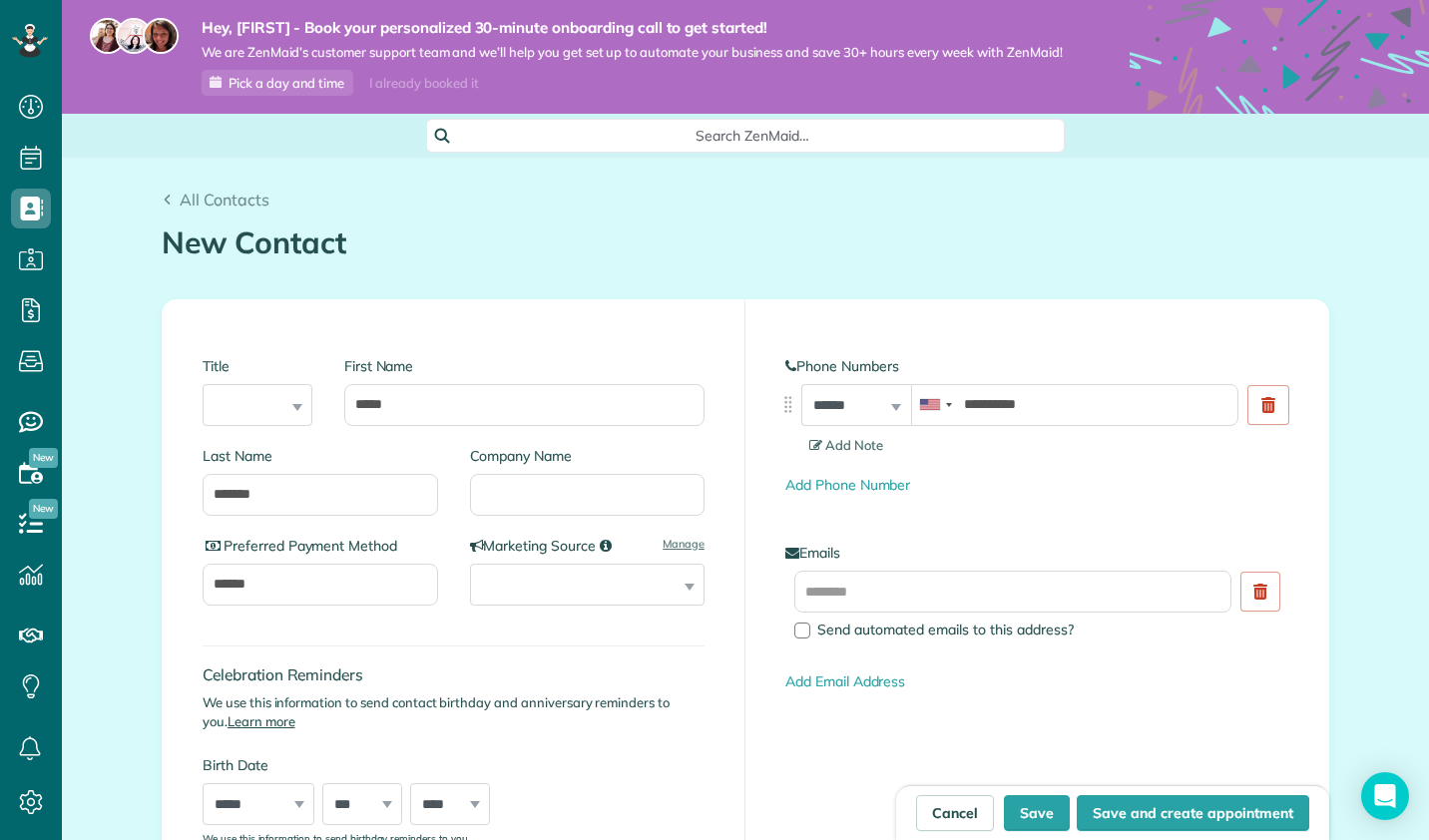 type on "*****" 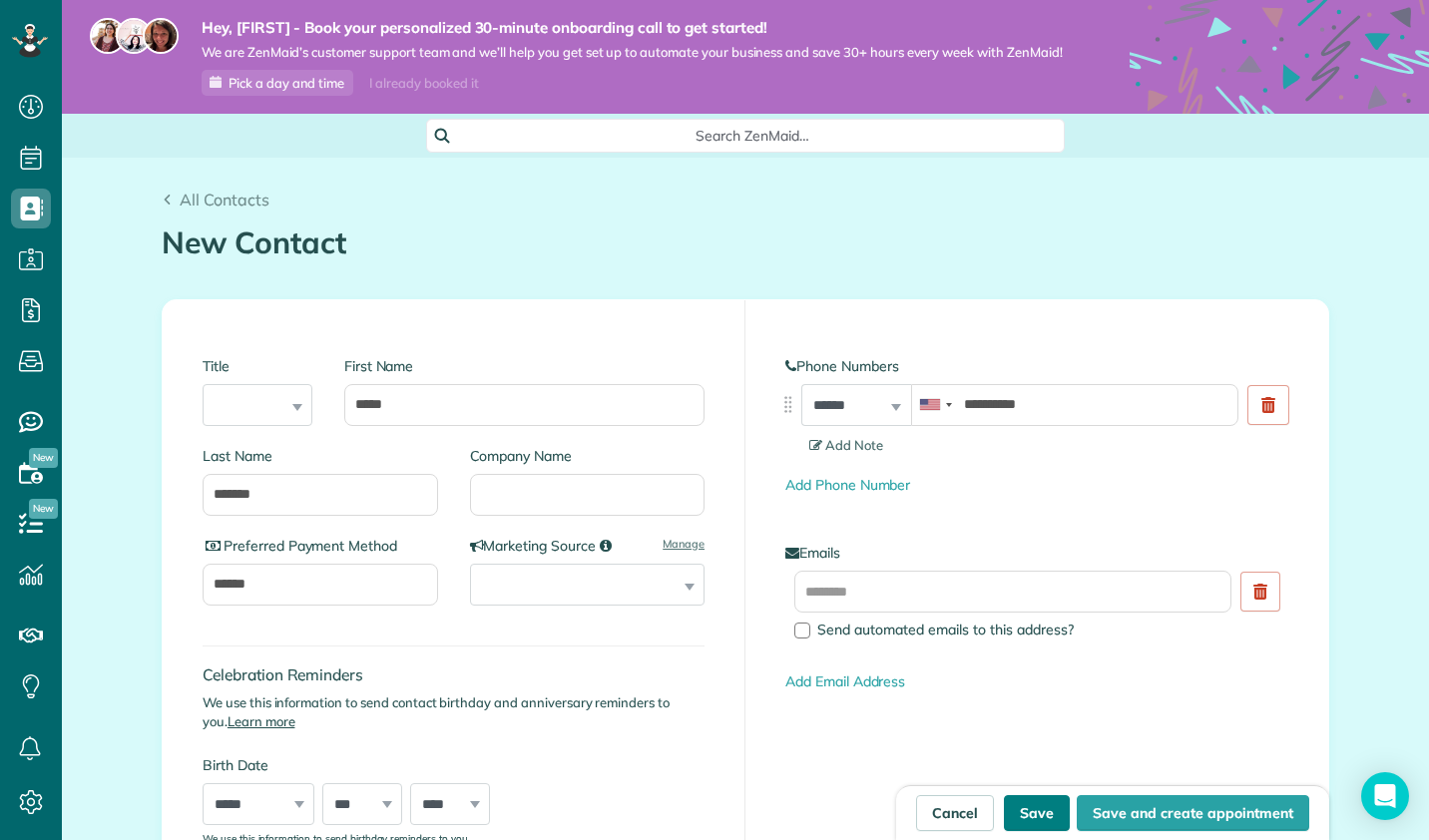 click on "Save" at bounding box center [1037, 813] 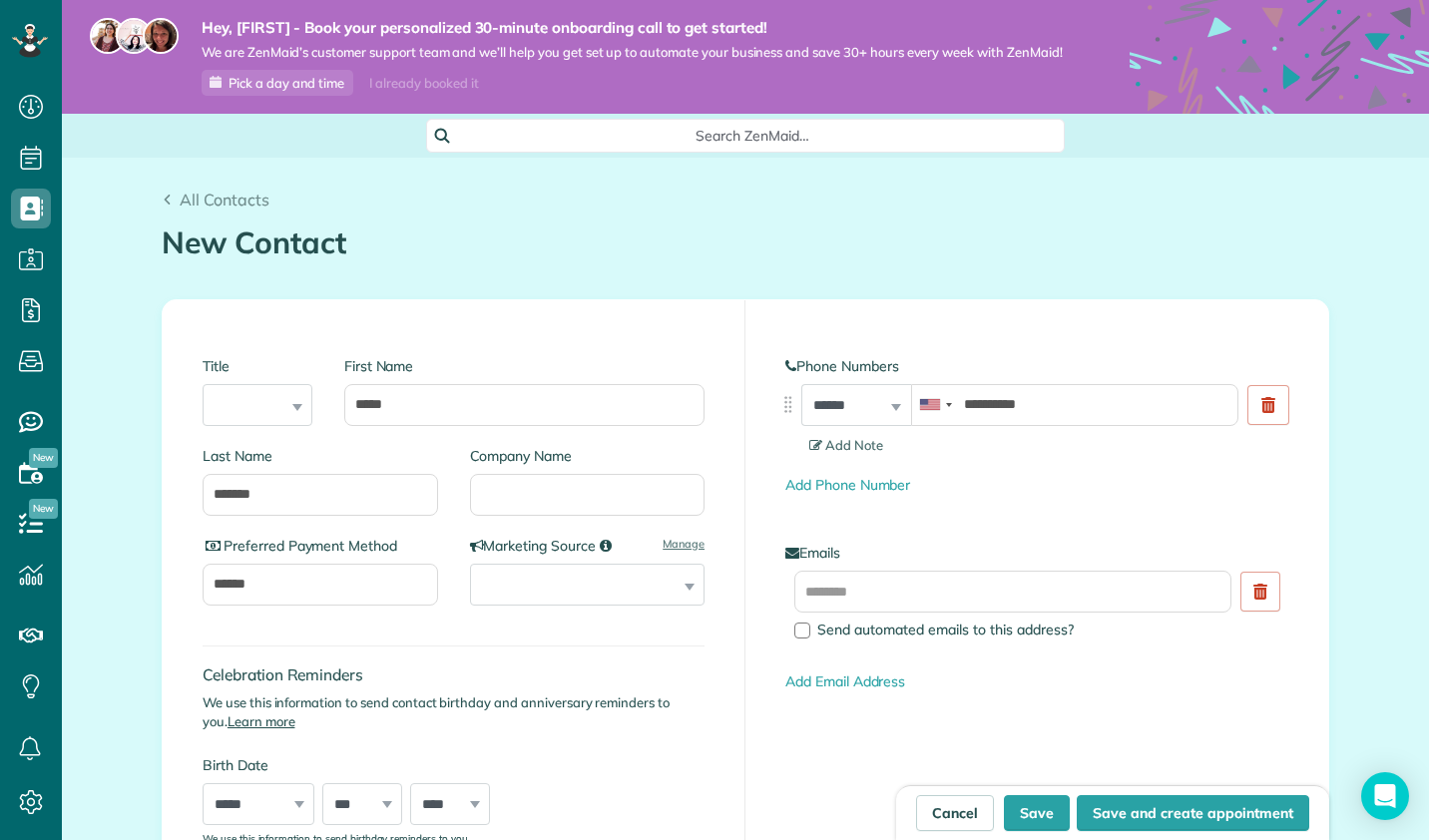 type on "**********" 